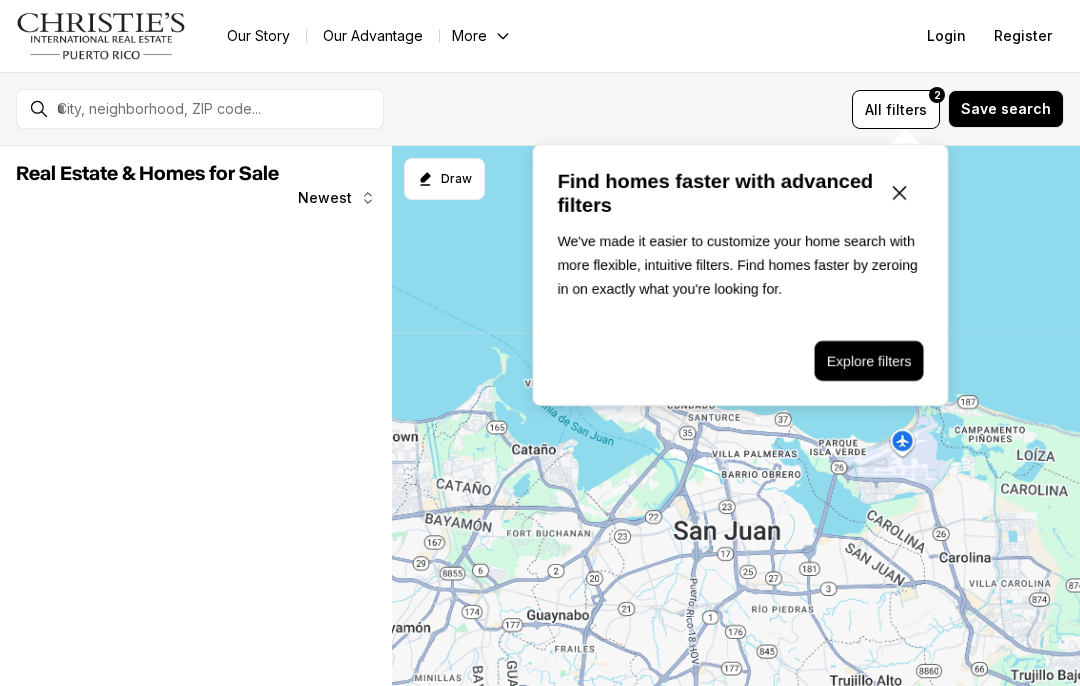 scroll, scrollTop: 0, scrollLeft: 0, axis: both 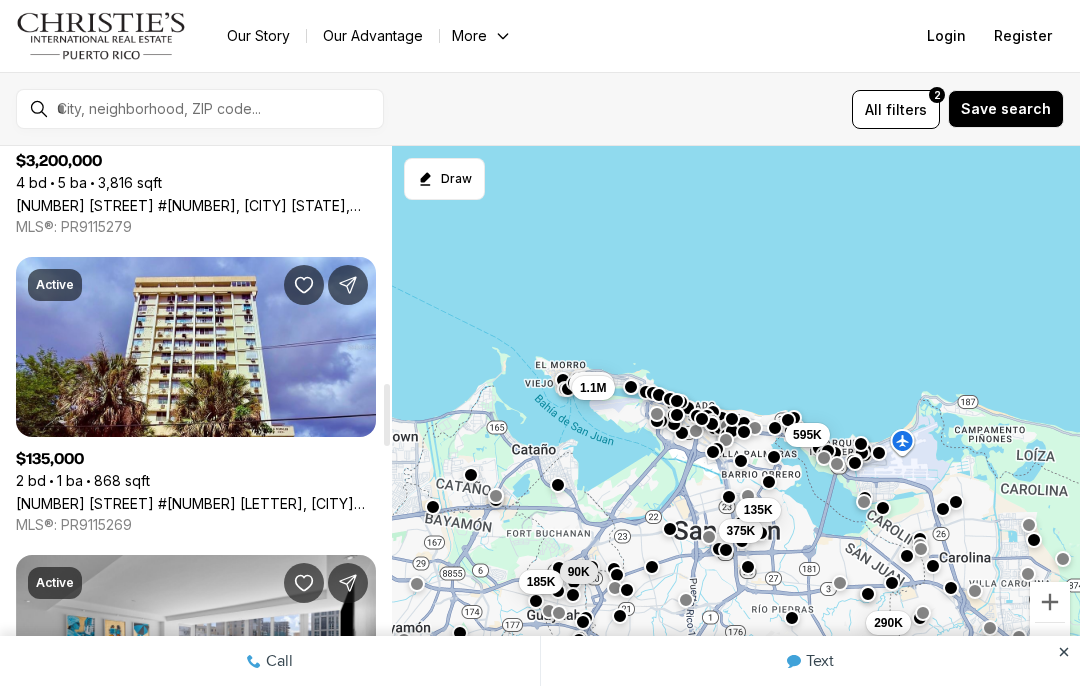 click on "[NUMBER] [STREET] #[NUMBER] [LETTER], [CITY] [STATE], [POSTAL_CODE]" at bounding box center (196, 503) 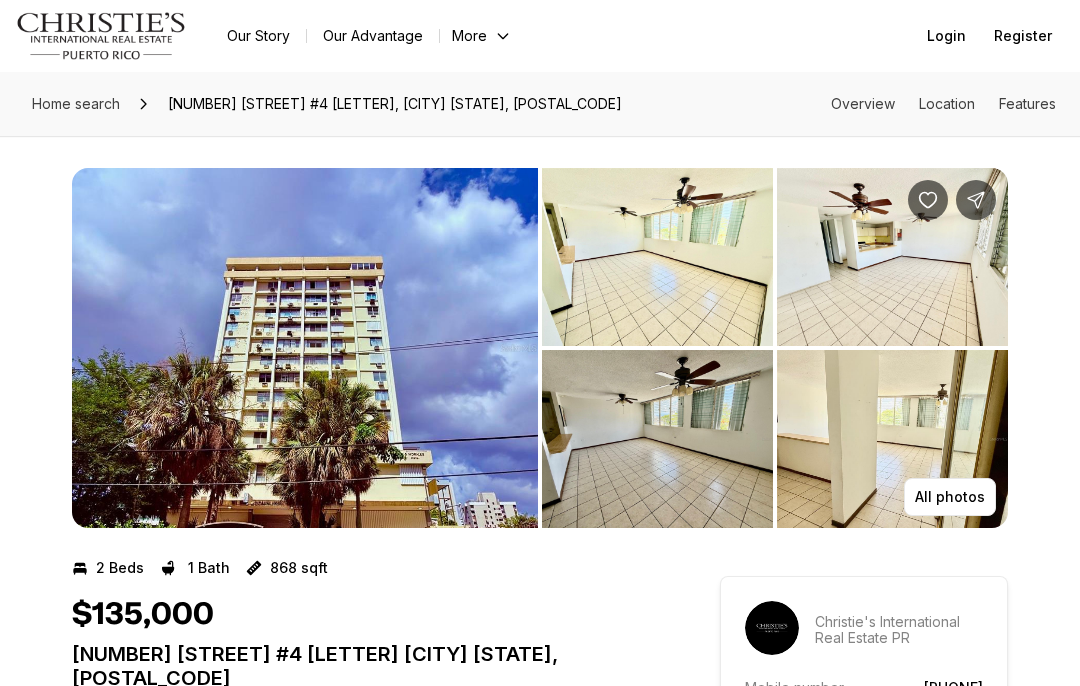 scroll, scrollTop: 0, scrollLeft: 0, axis: both 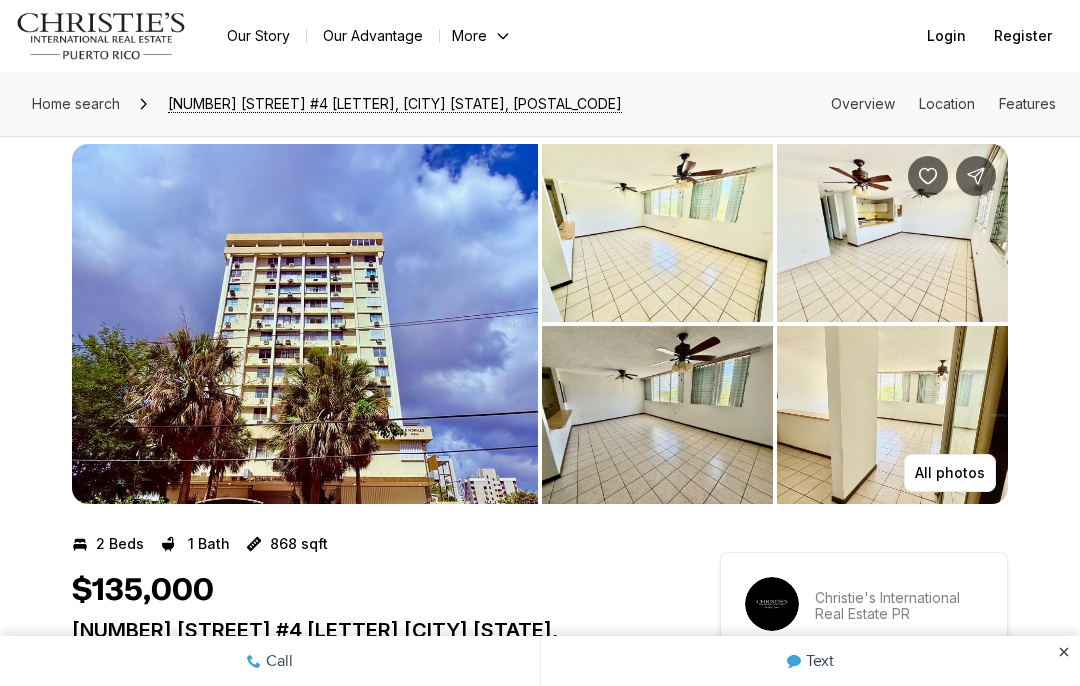 click at bounding box center (657, 233) 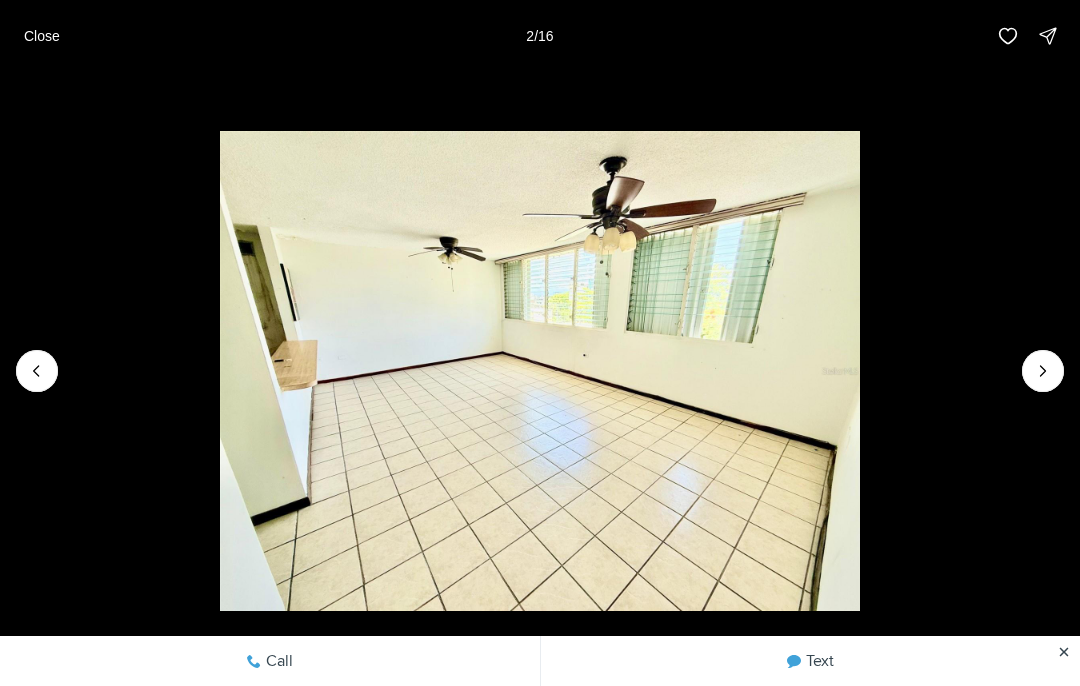 click 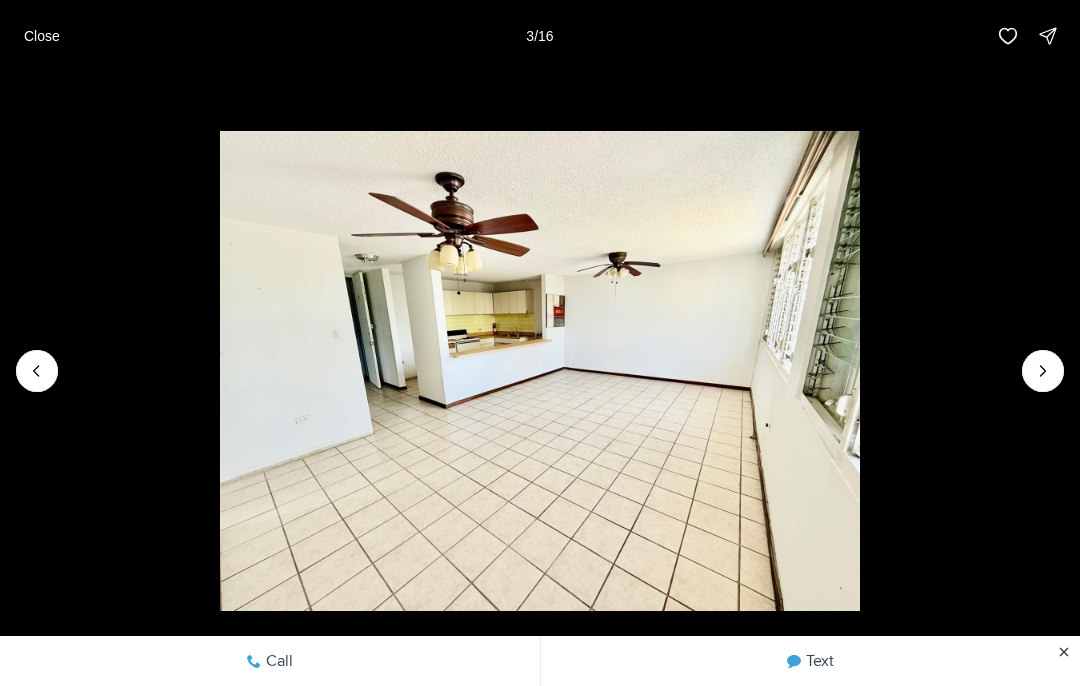 click 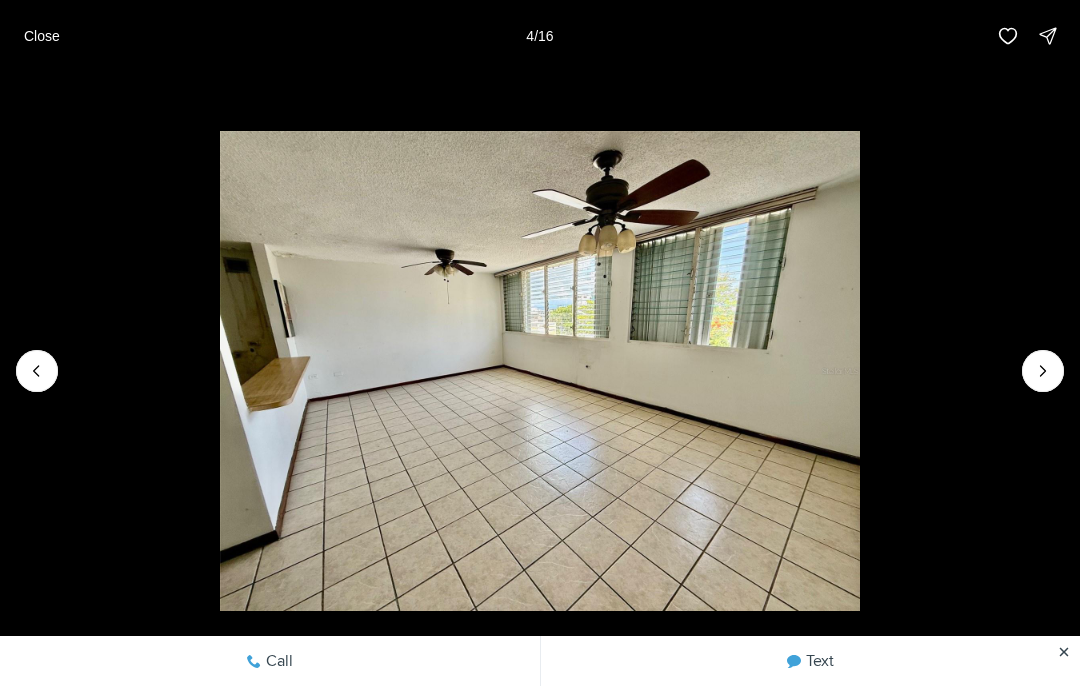 click 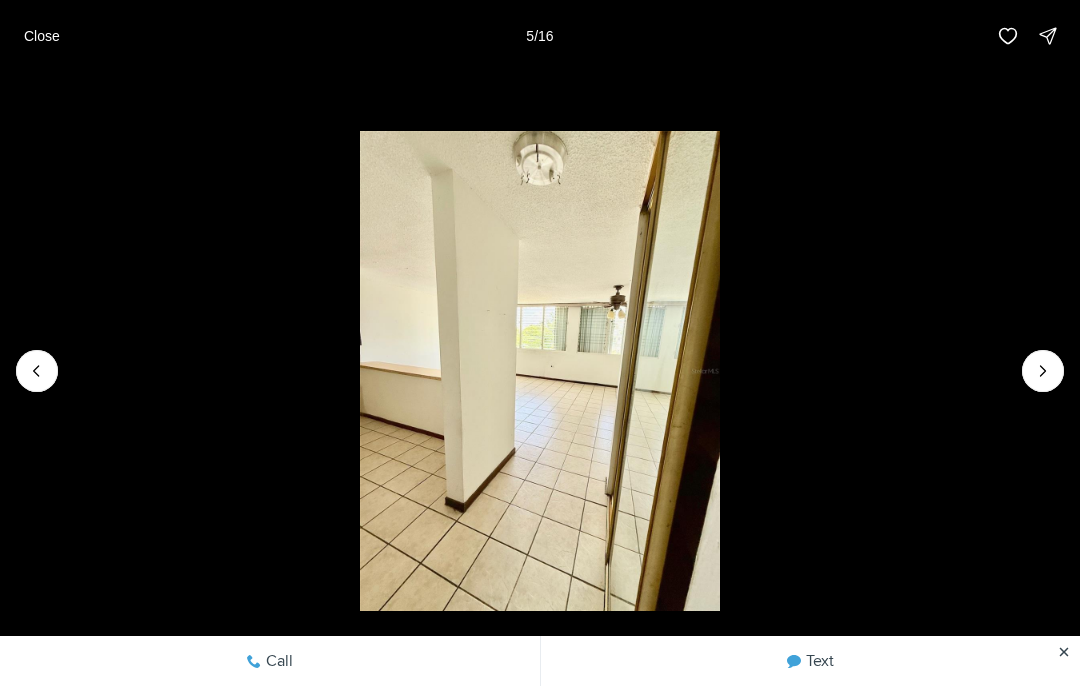 click 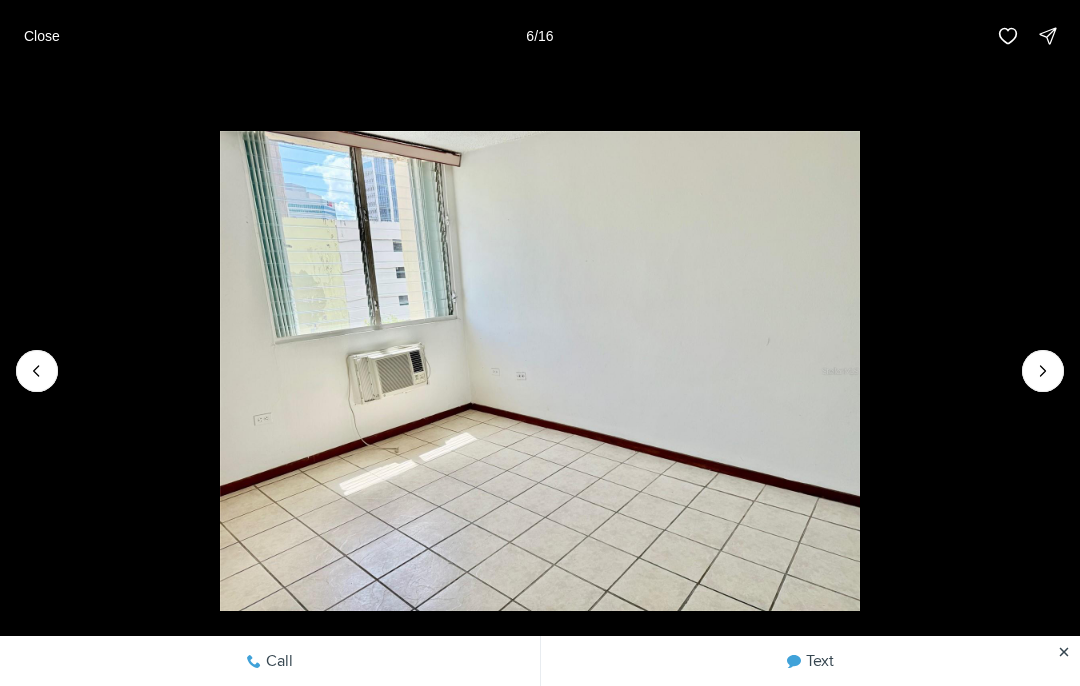 click at bounding box center [540, 371] 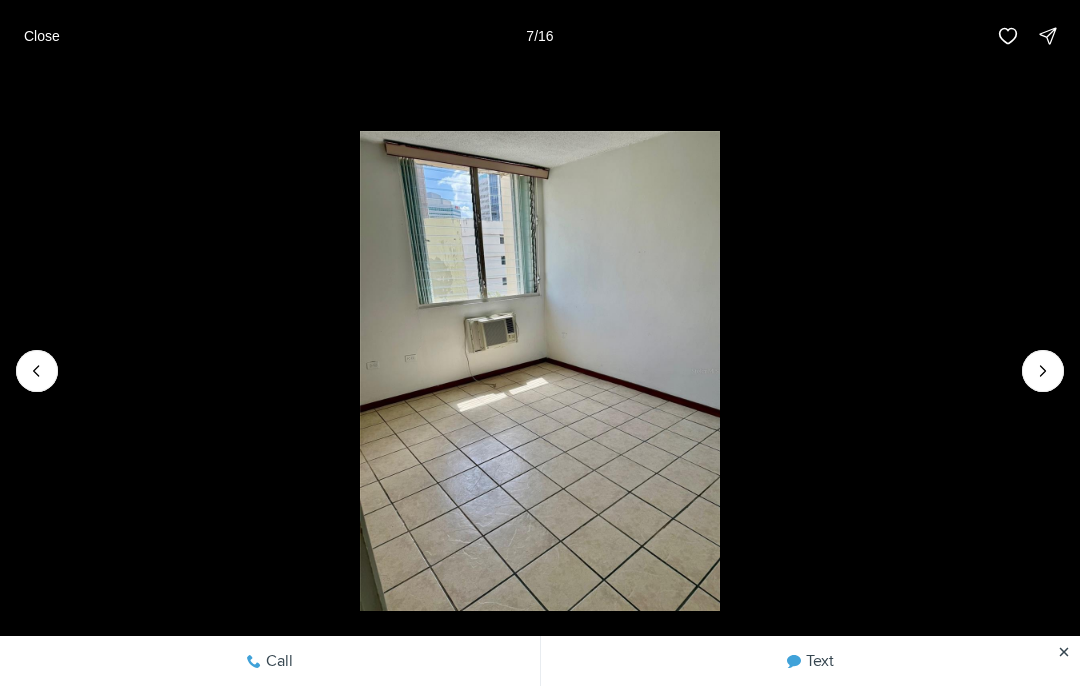 click 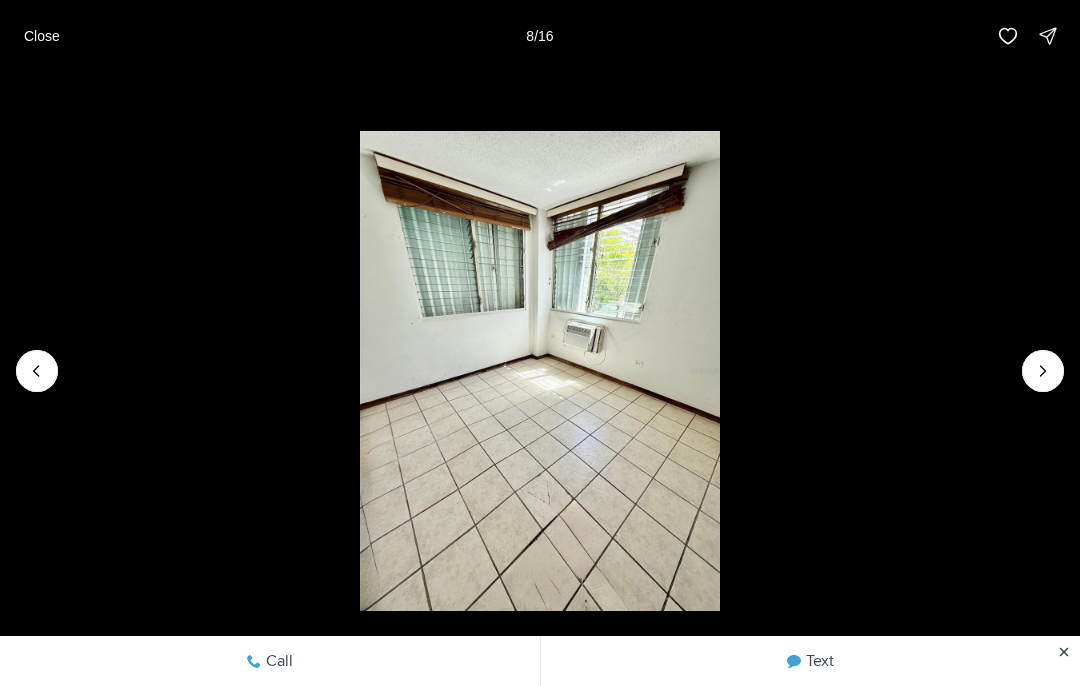 click 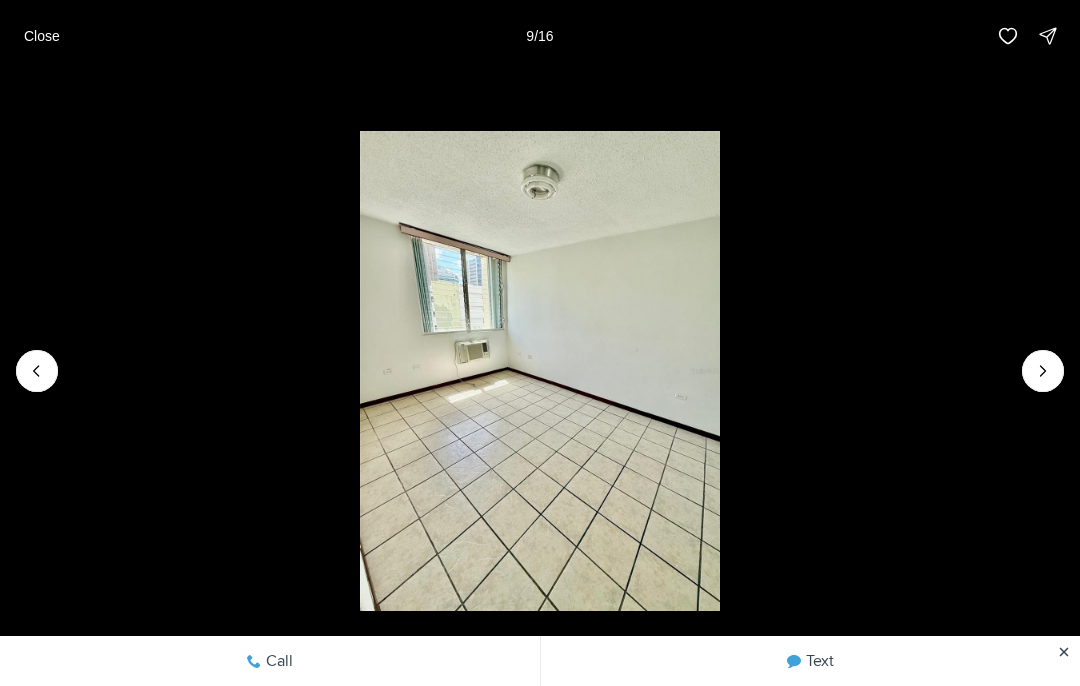 click 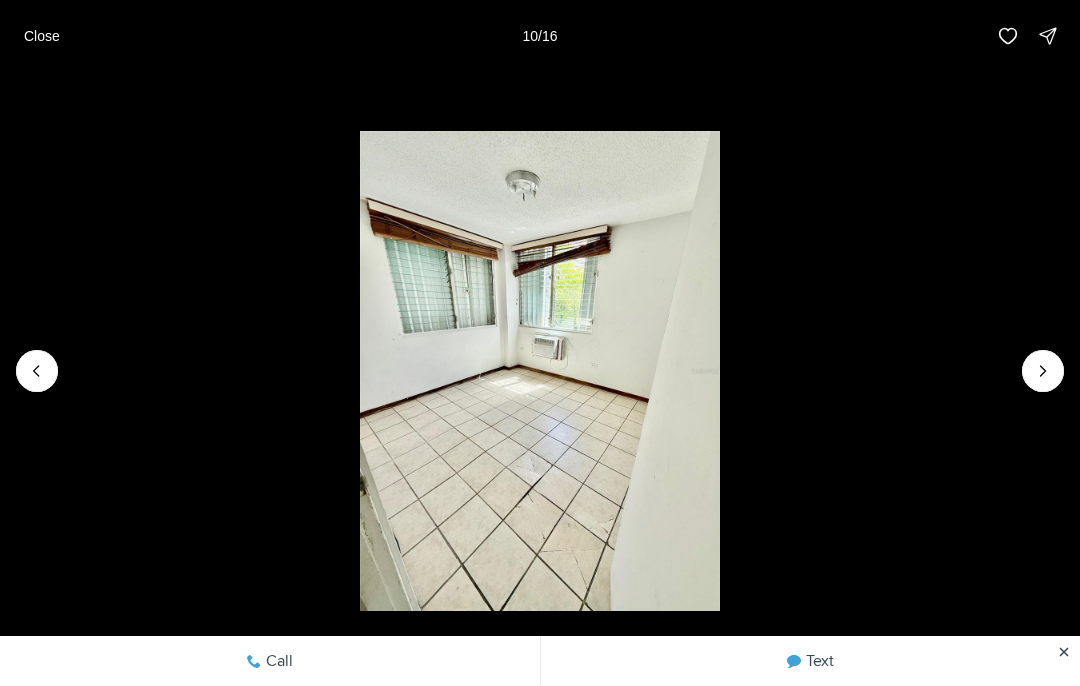 click at bounding box center [540, 371] 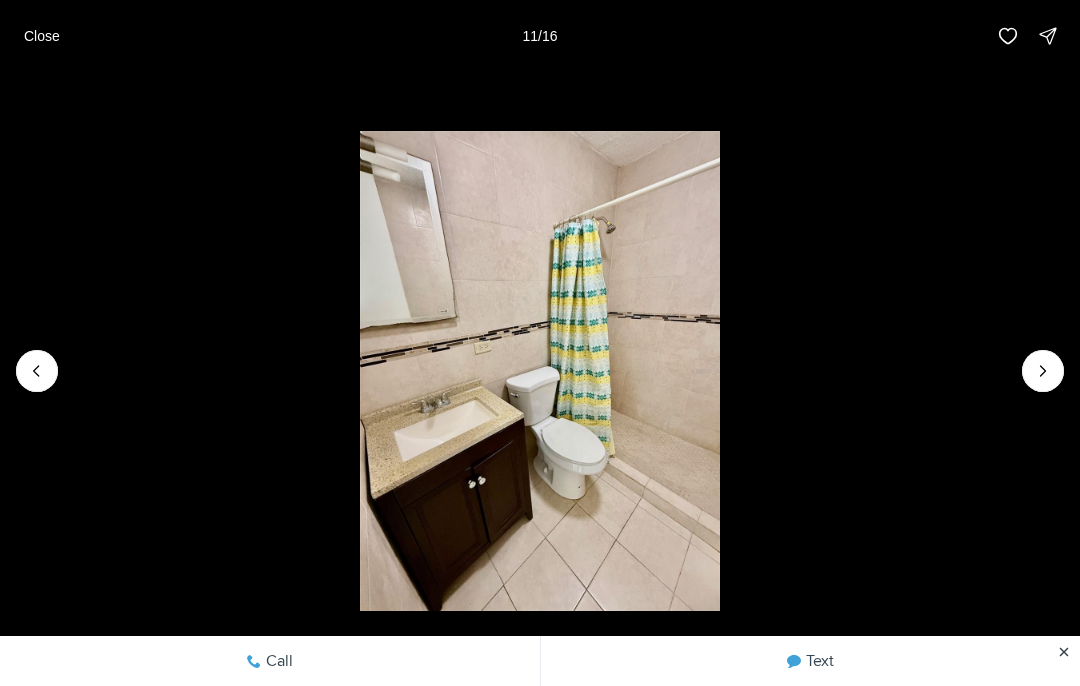 click at bounding box center (540, 371) 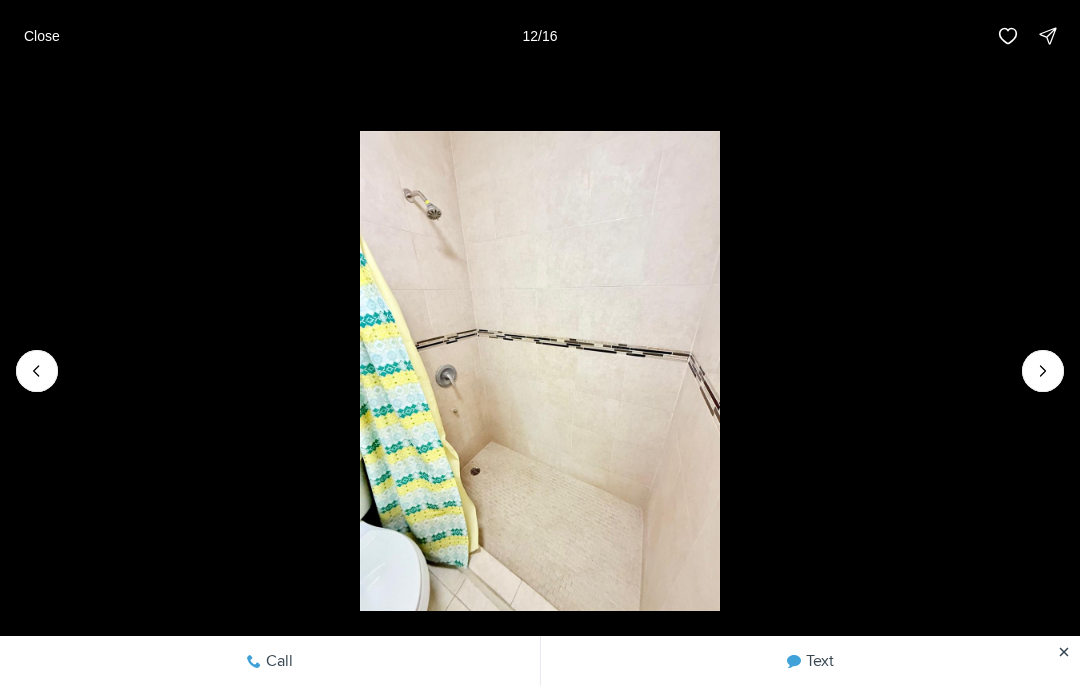 click 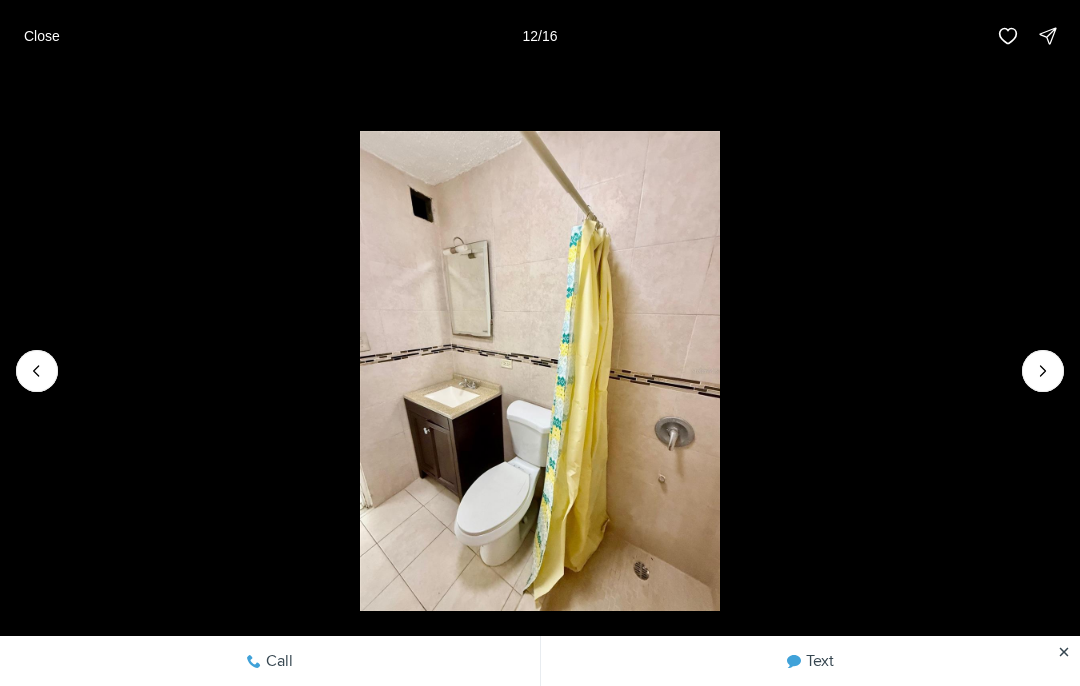 click 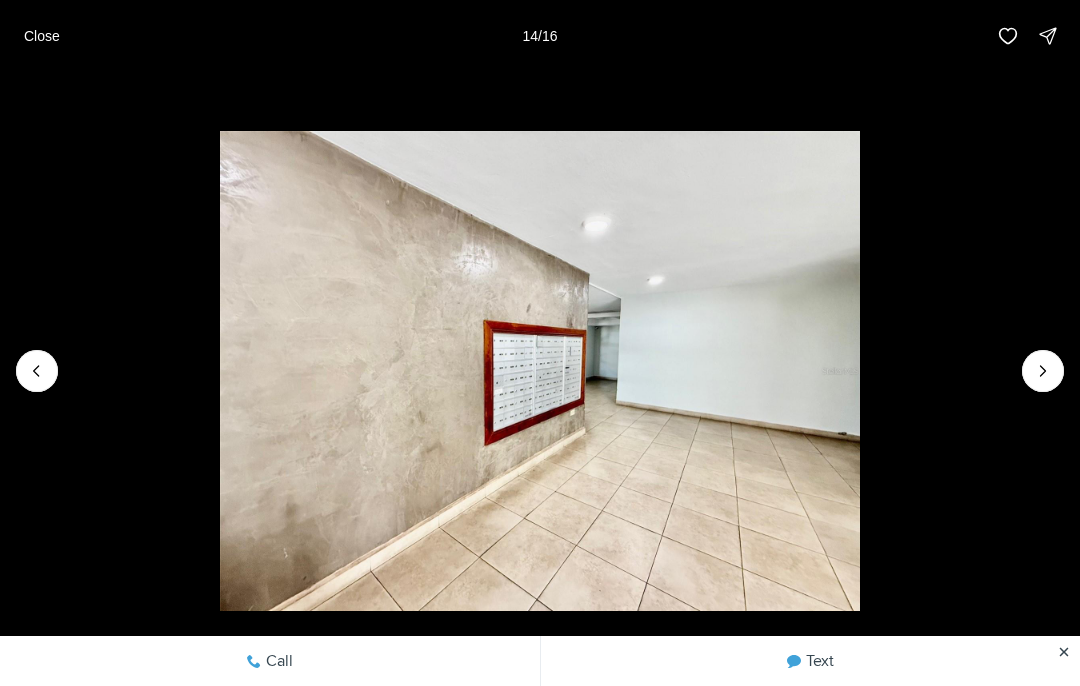 click 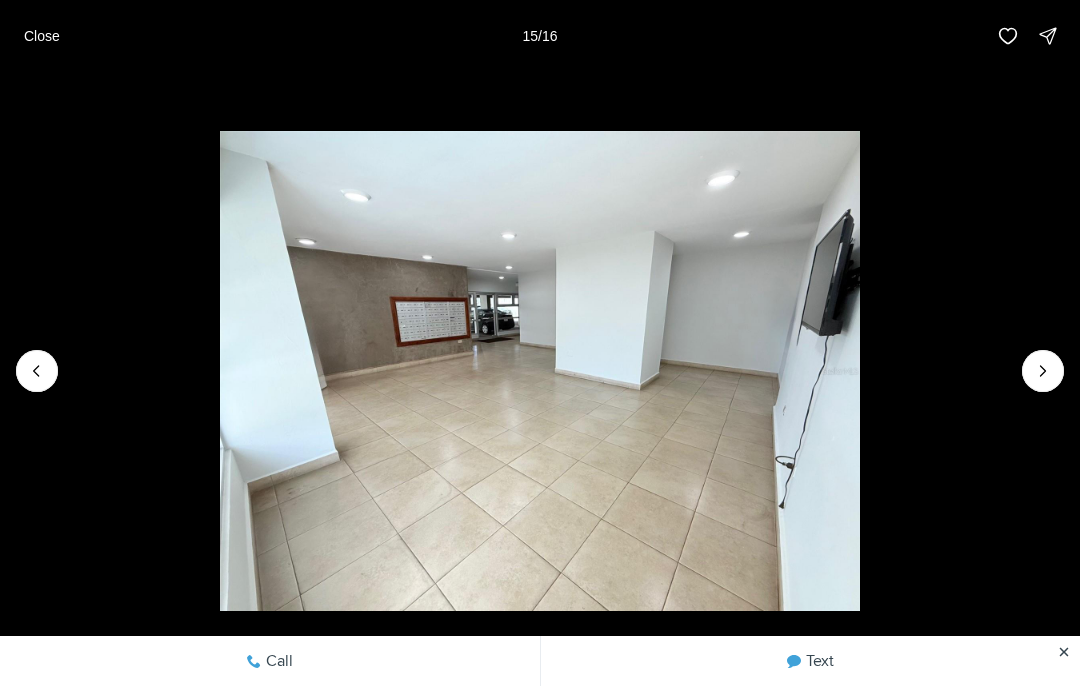 click 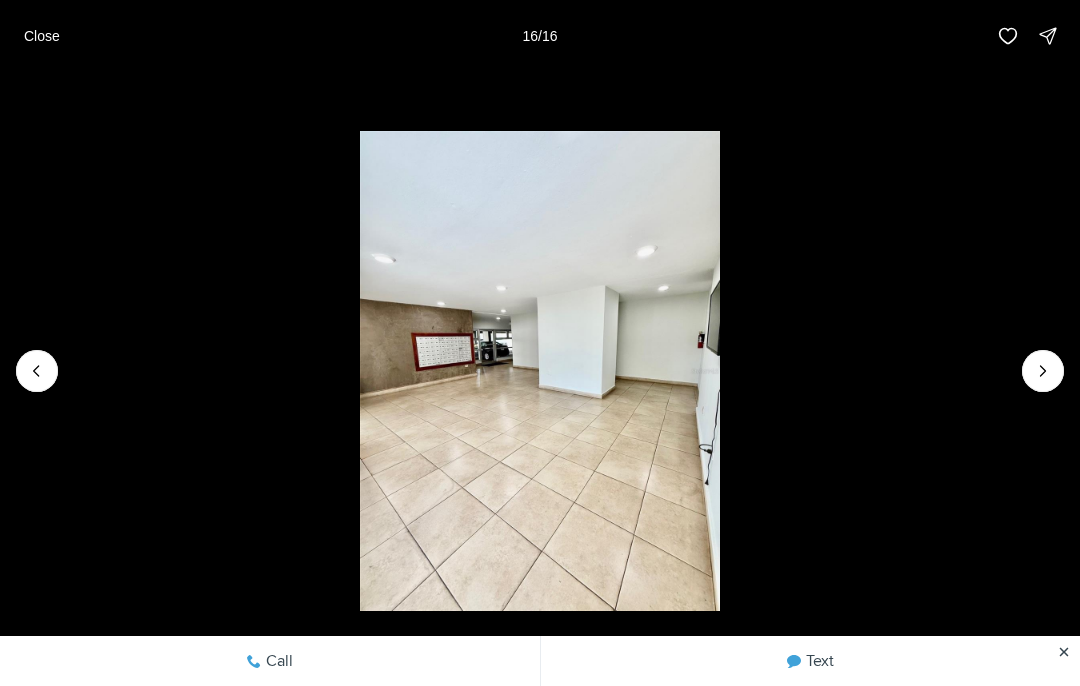 click at bounding box center (540, 371) 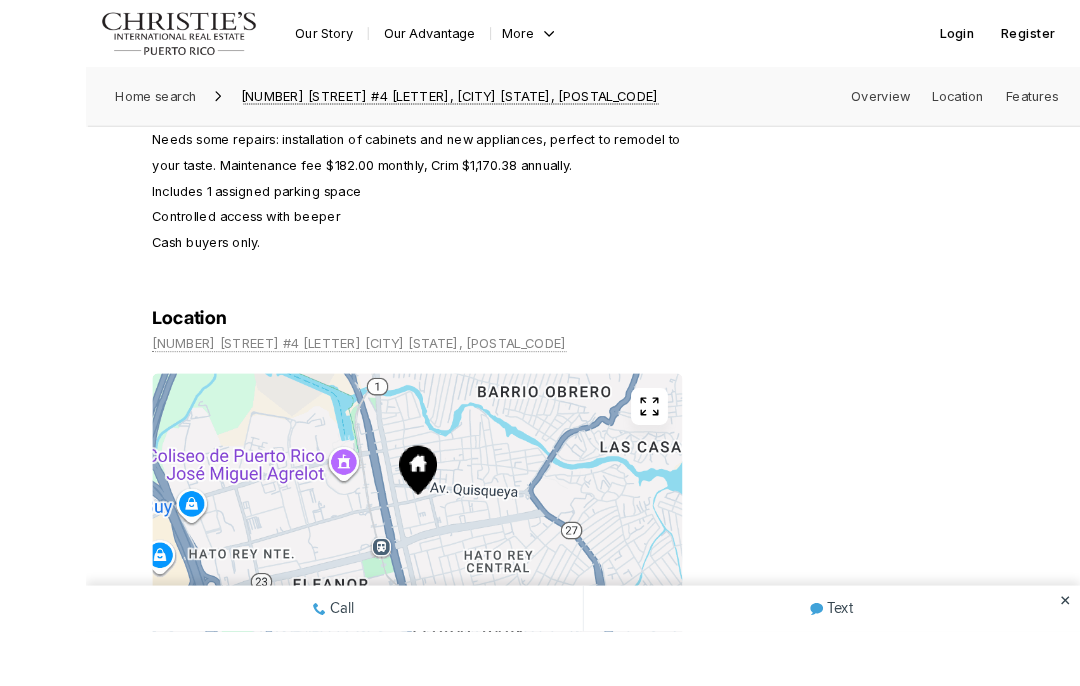 scroll, scrollTop: 1221, scrollLeft: 0, axis: vertical 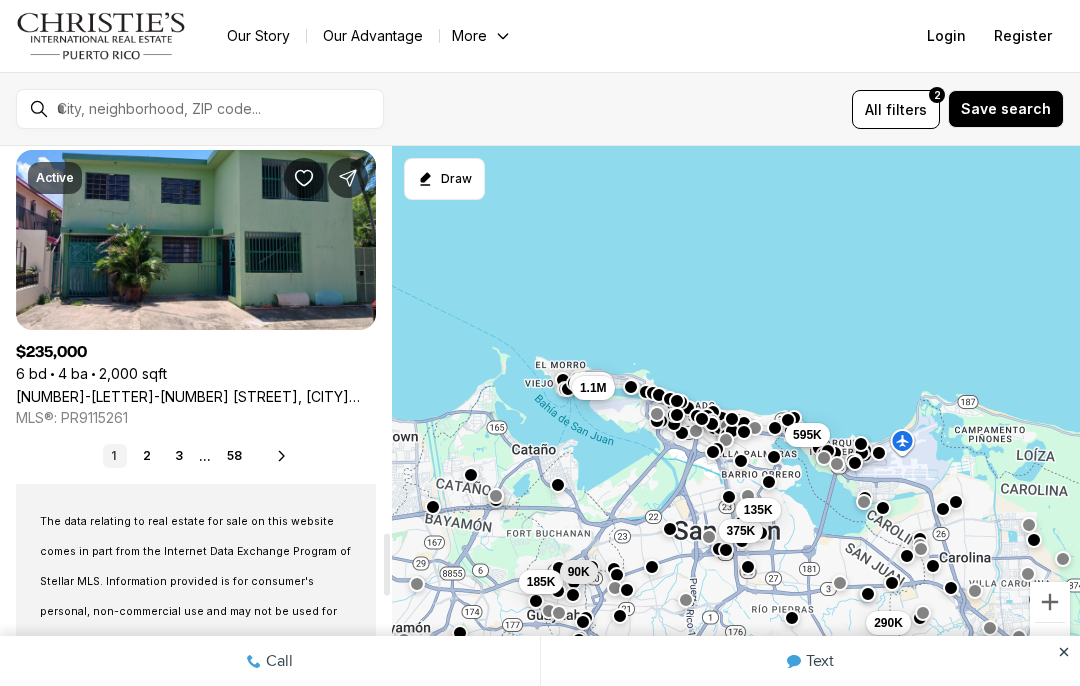 click 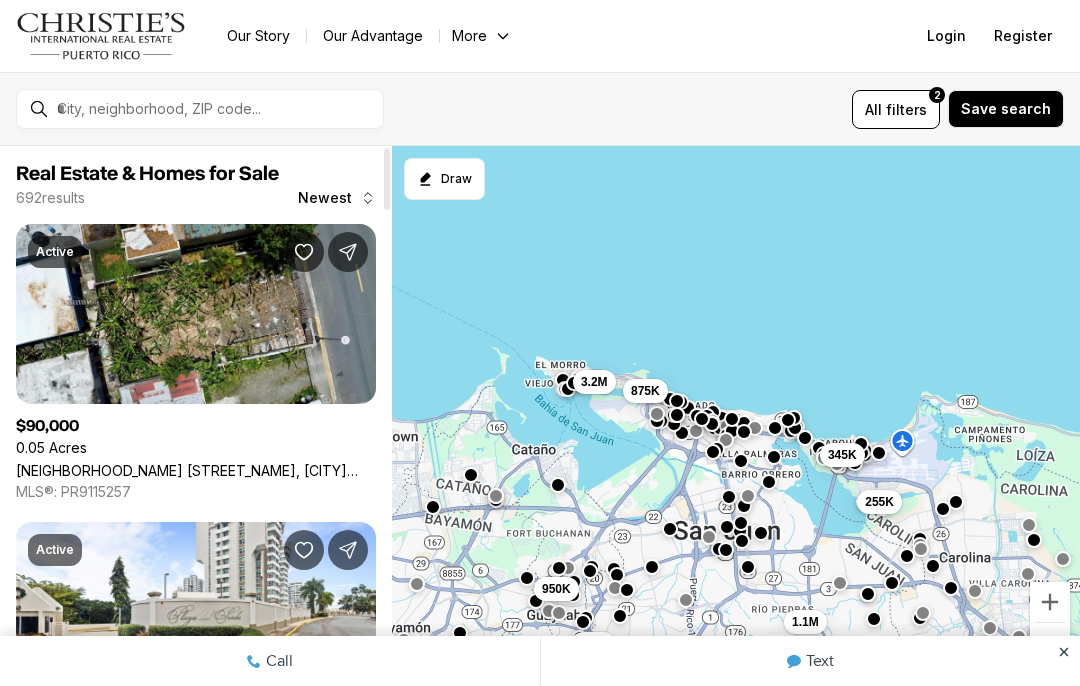 scroll, scrollTop: 0, scrollLeft: 0, axis: both 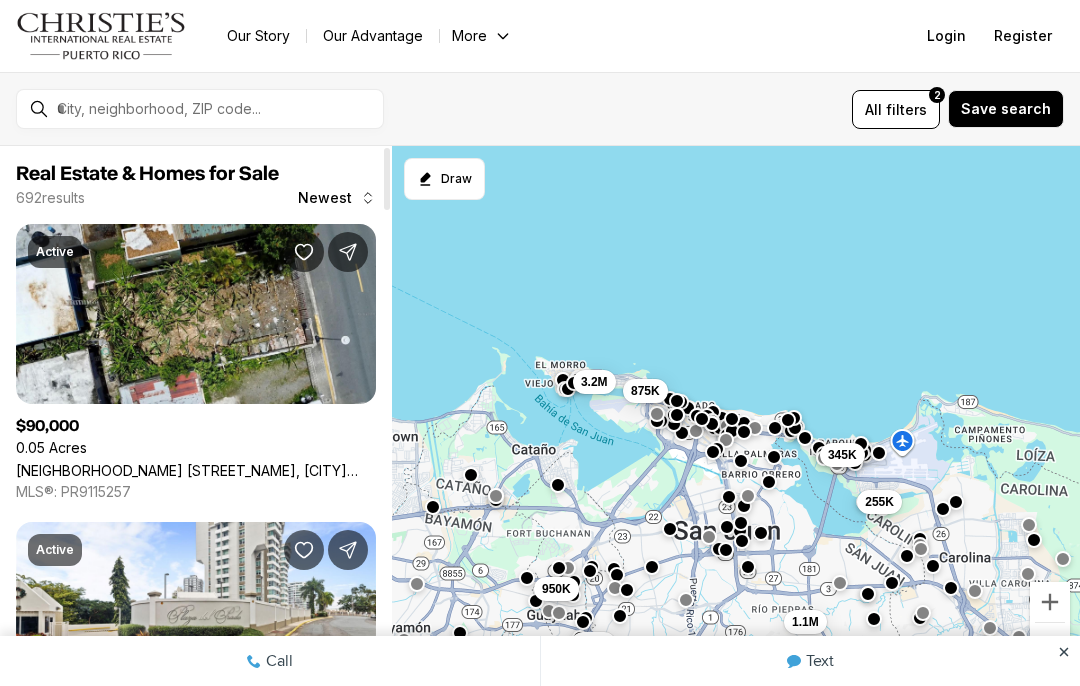 click on "filters" at bounding box center (906, 109) 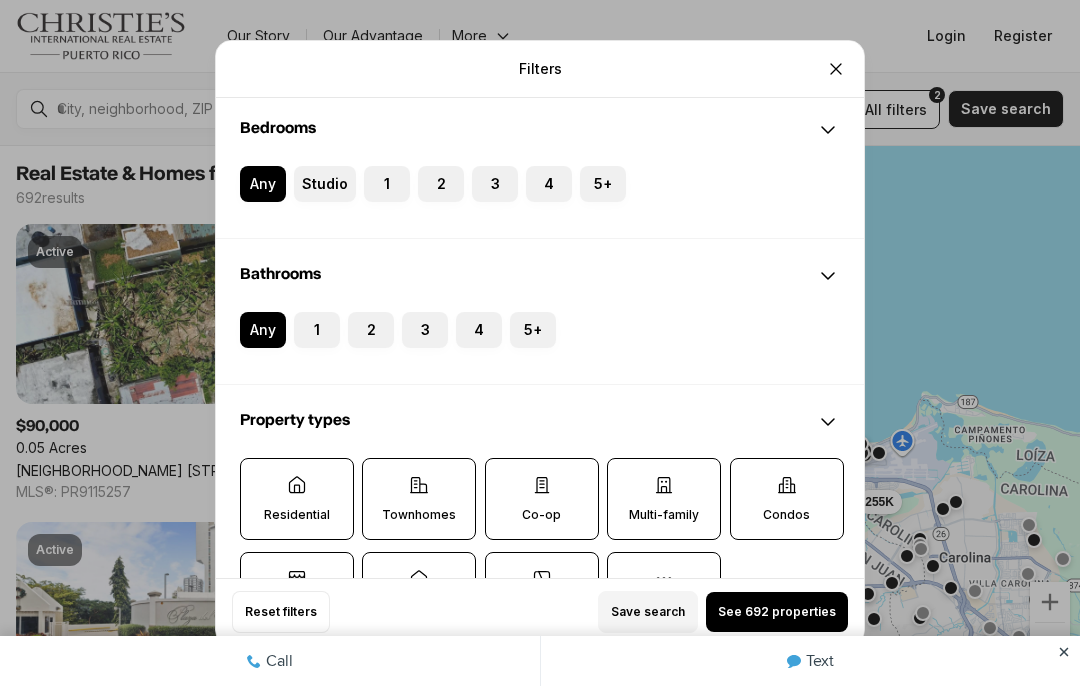 scroll, scrollTop: 294, scrollLeft: 0, axis: vertical 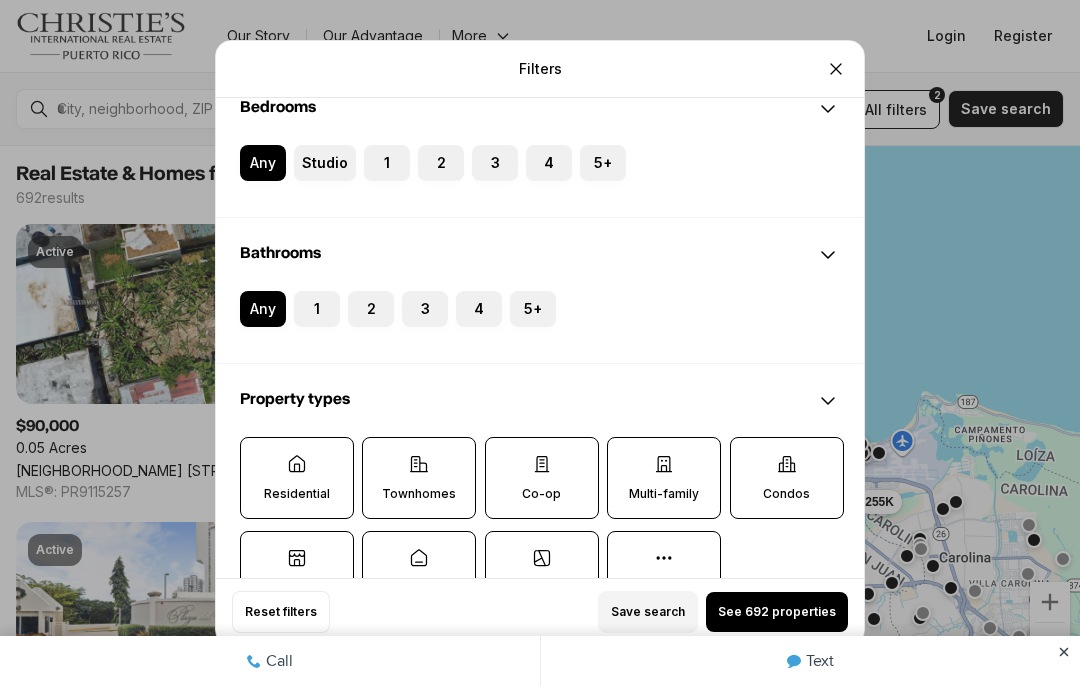 click 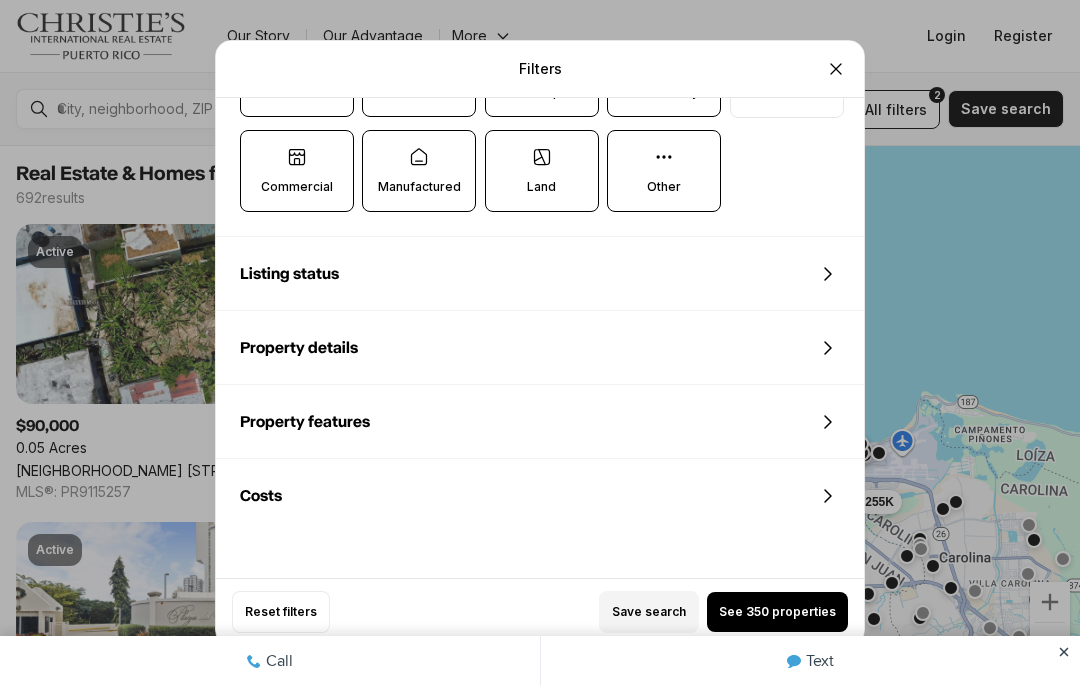 scroll, scrollTop: 695, scrollLeft: 0, axis: vertical 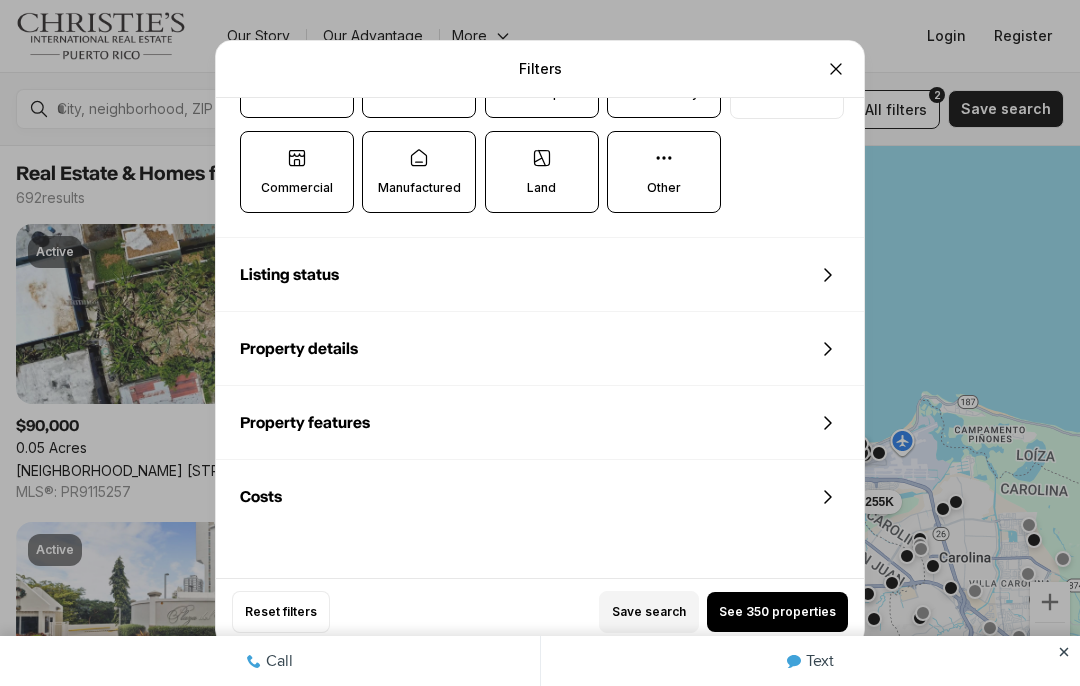 click 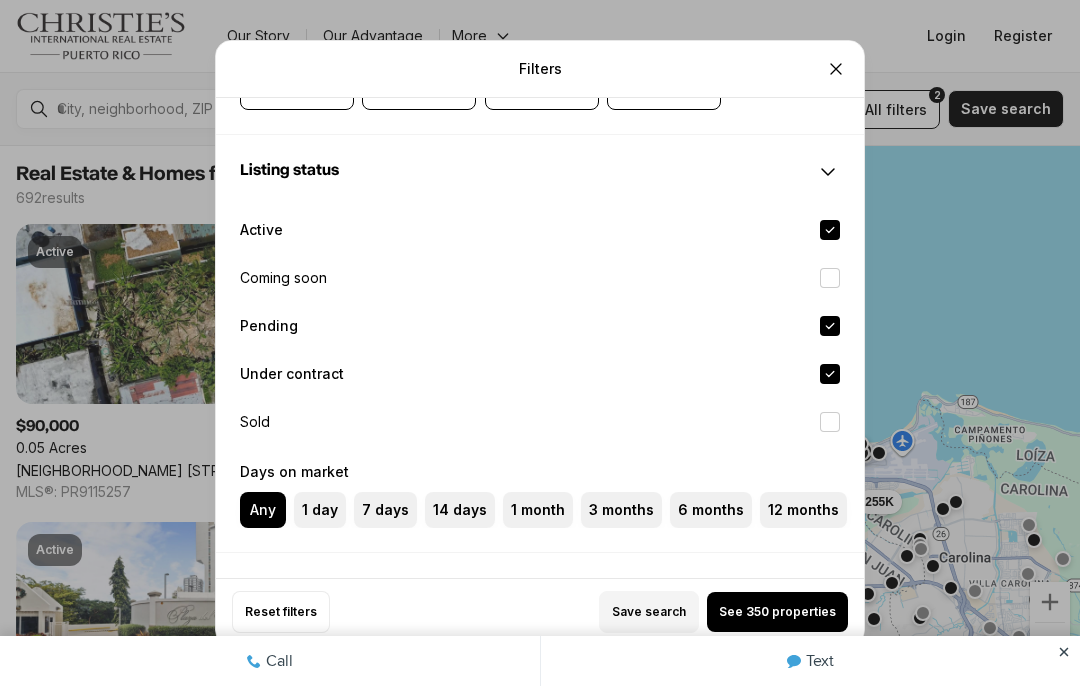 scroll, scrollTop: 839, scrollLeft: 0, axis: vertical 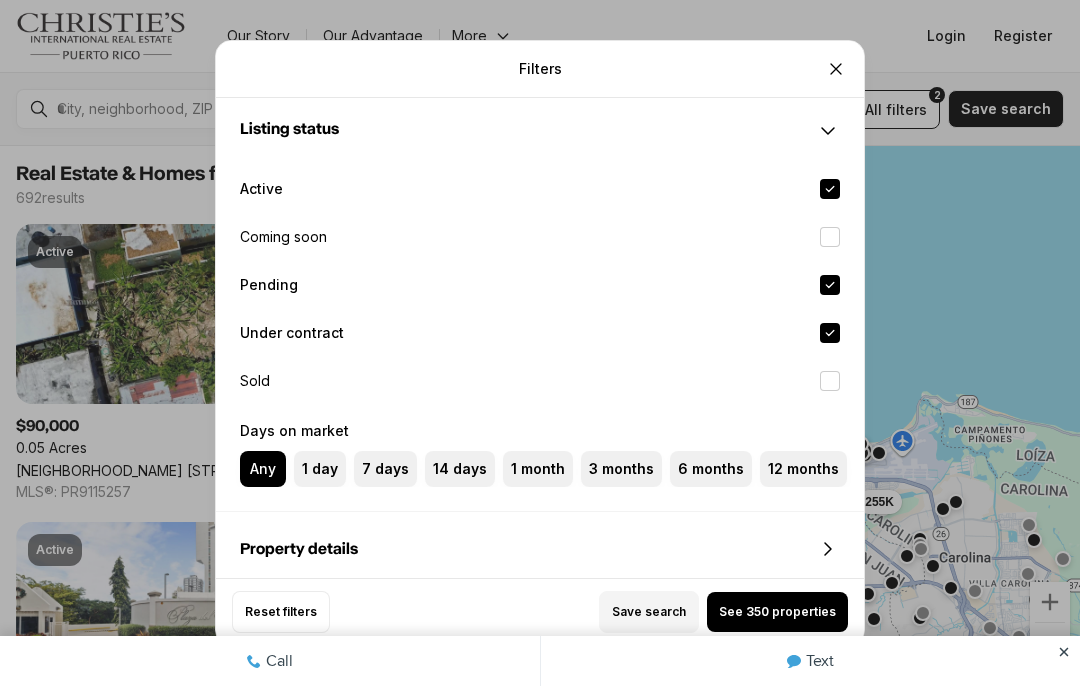 click on "Pending" at bounding box center (830, 285) 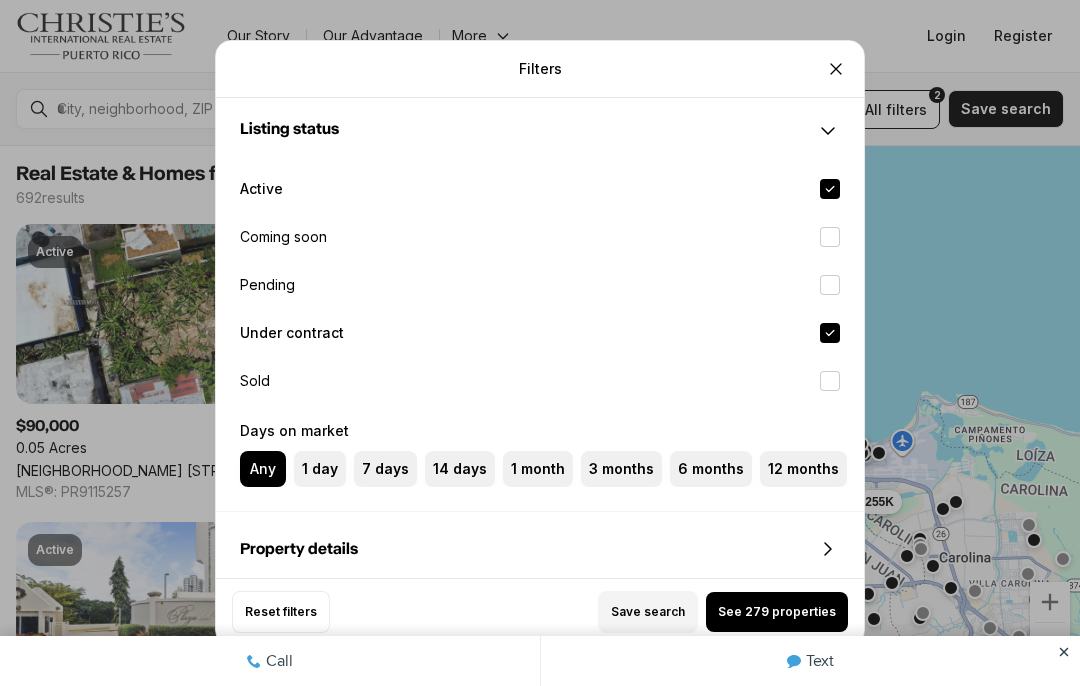 click on "Under contract" at bounding box center [830, 333] 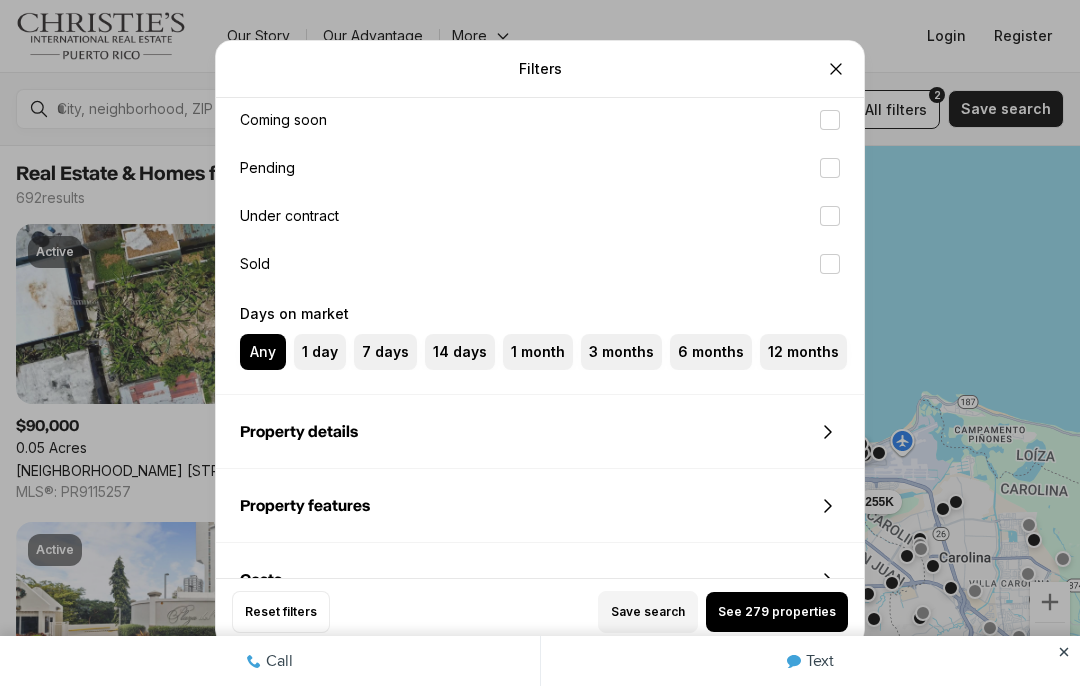 scroll, scrollTop: 959, scrollLeft: 0, axis: vertical 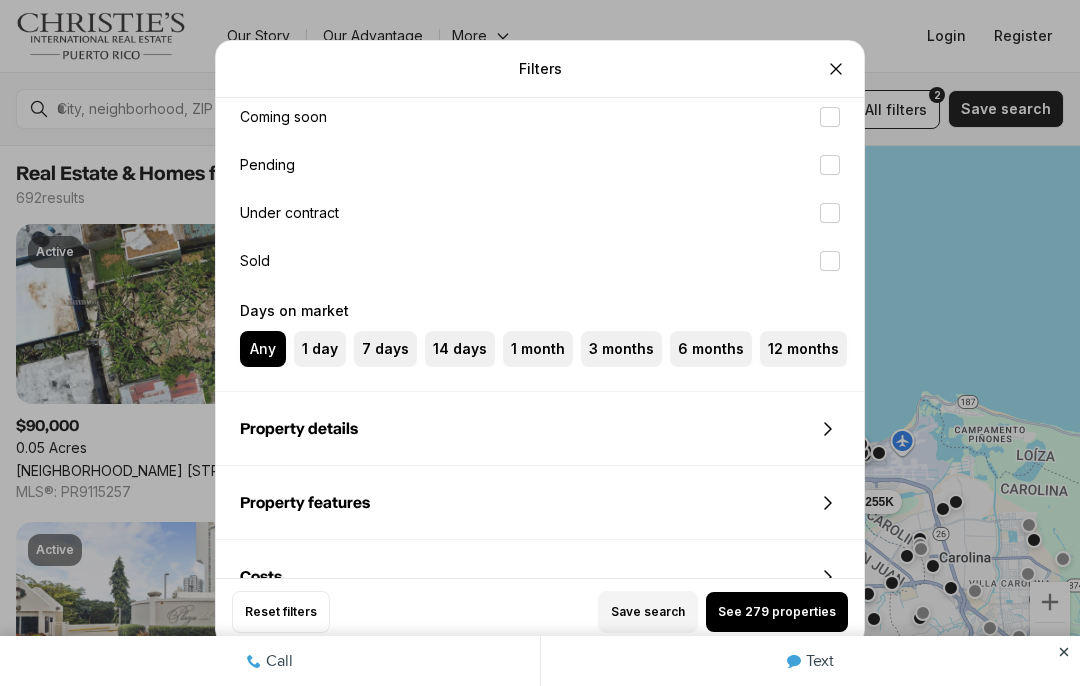 click 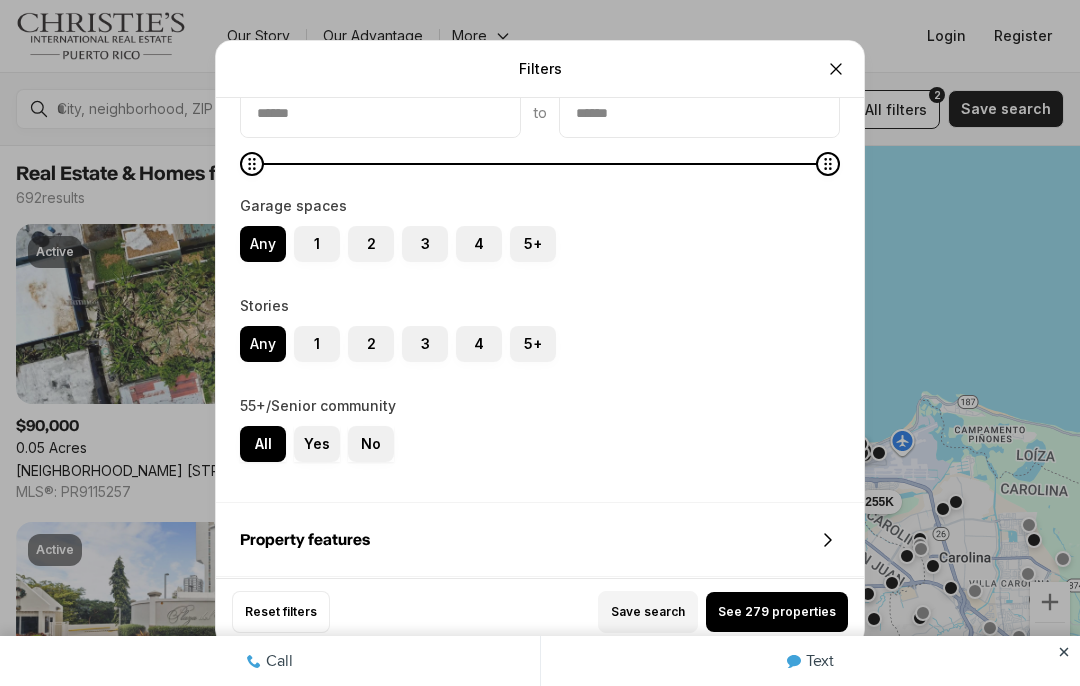 scroll, scrollTop: 1630, scrollLeft: 0, axis: vertical 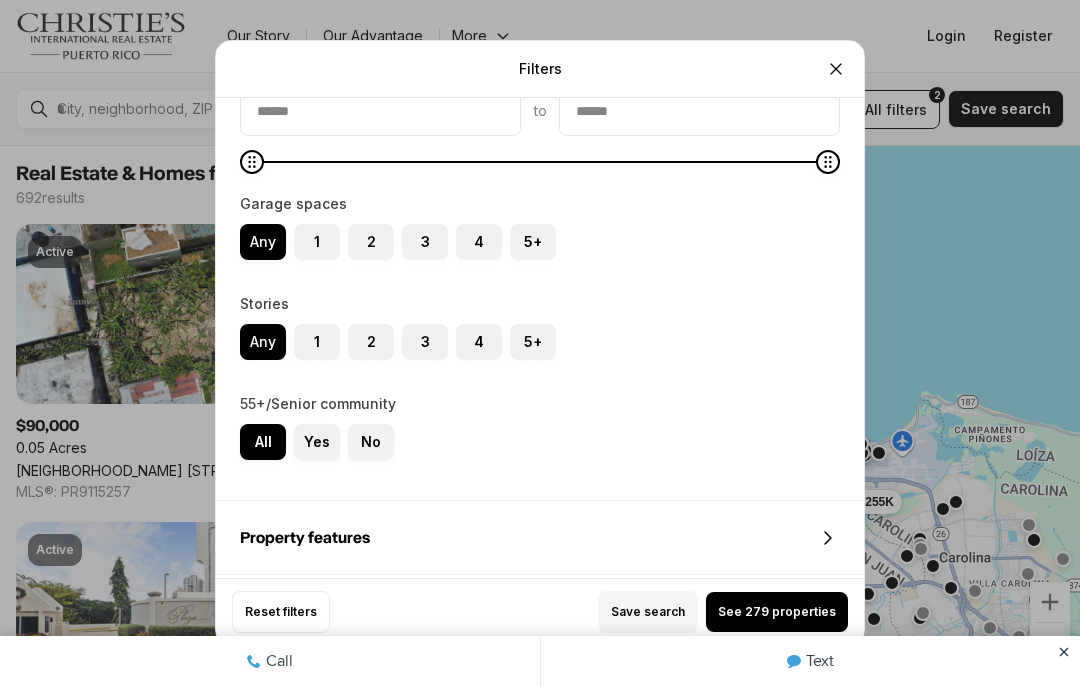 click on "2" at bounding box center [358, 234] 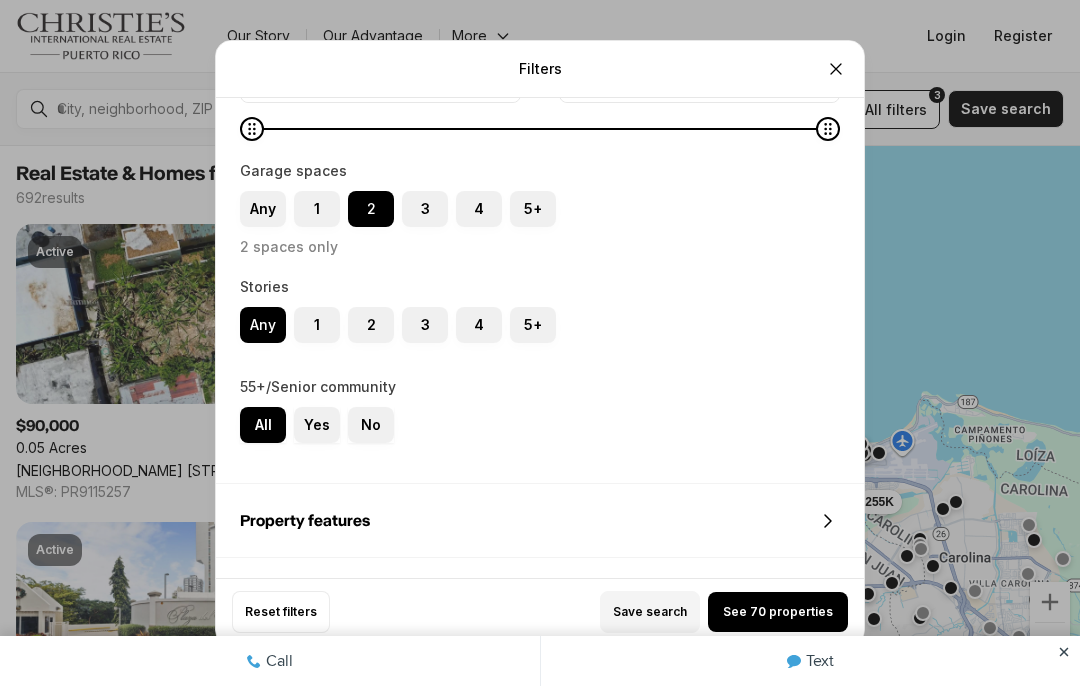scroll, scrollTop: 1663, scrollLeft: 0, axis: vertical 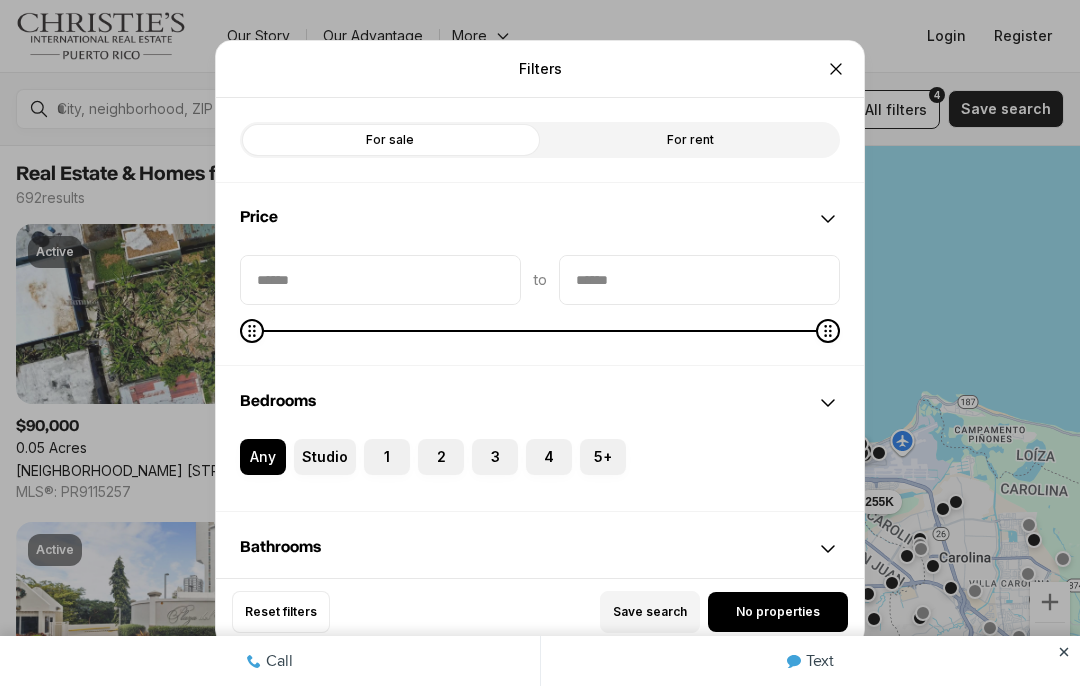 click 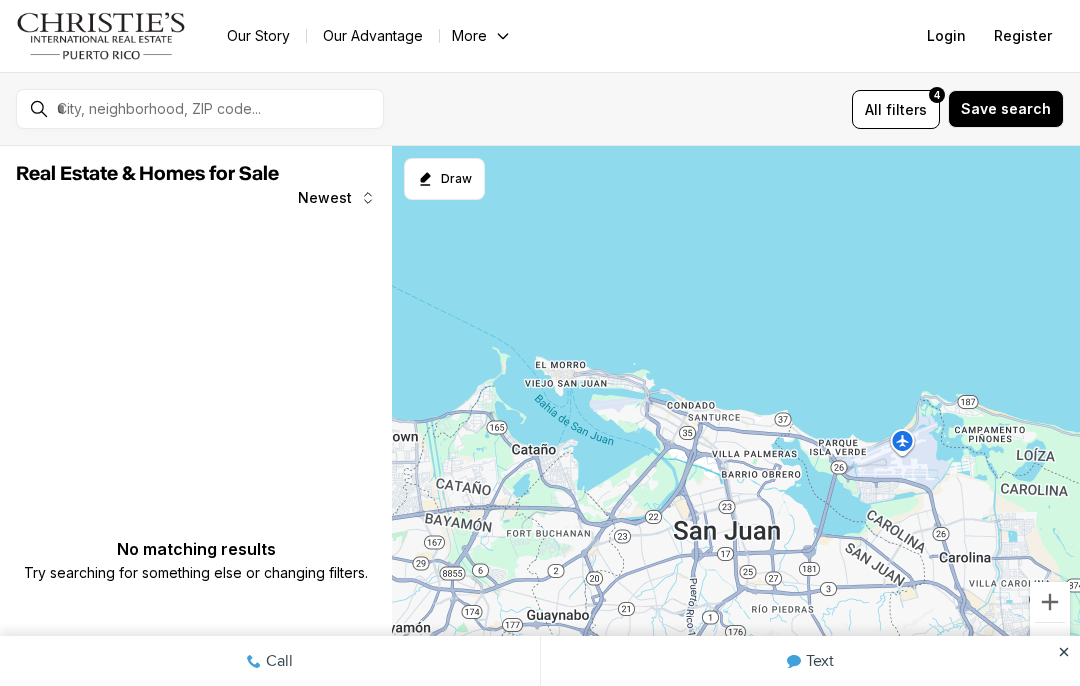 click on "No matching results Try searching for something else or changing filters." at bounding box center (196, 547) 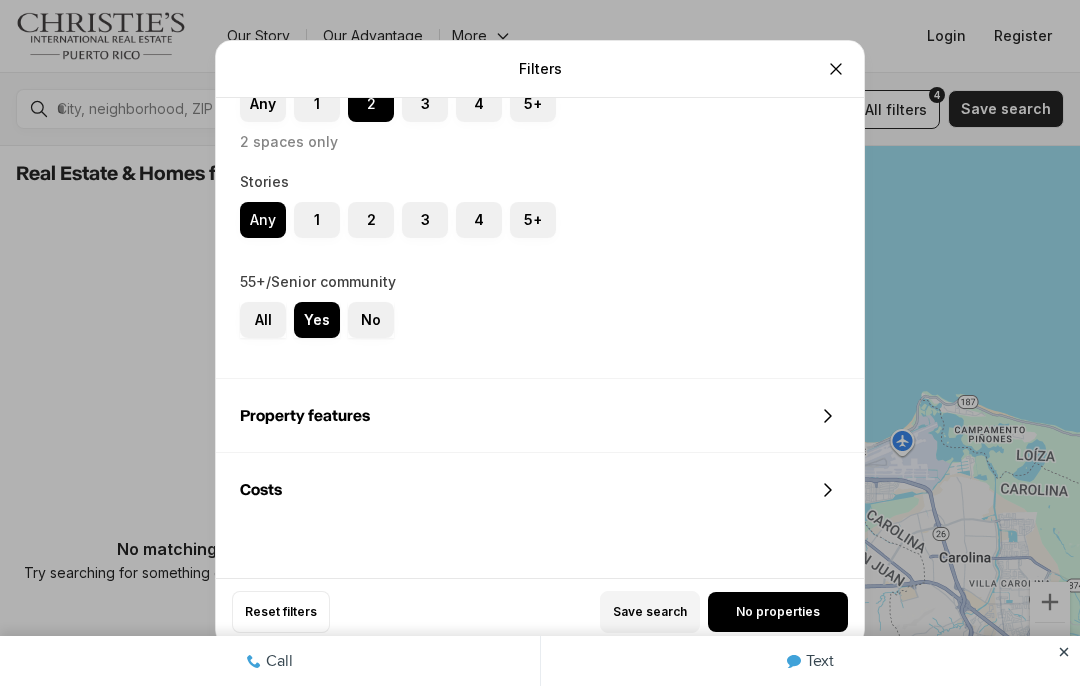 scroll, scrollTop: 1767, scrollLeft: 0, axis: vertical 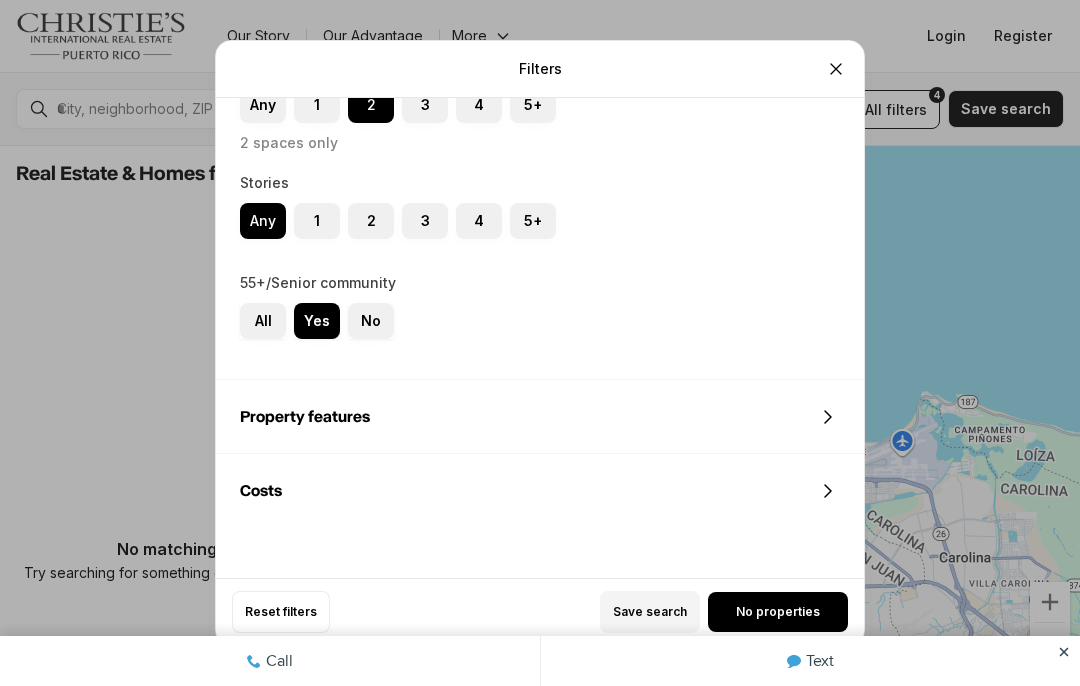 click on "All" at bounding box center [263, 321] 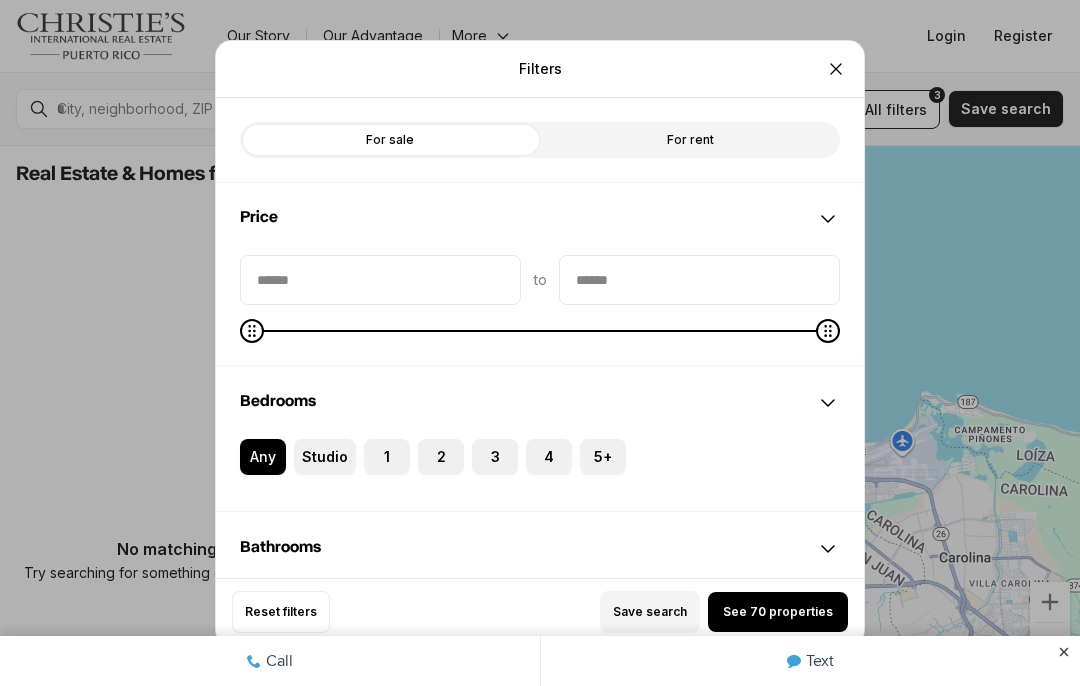 scroll, scrollTop: 0, scrollLeft: 0, axis: both 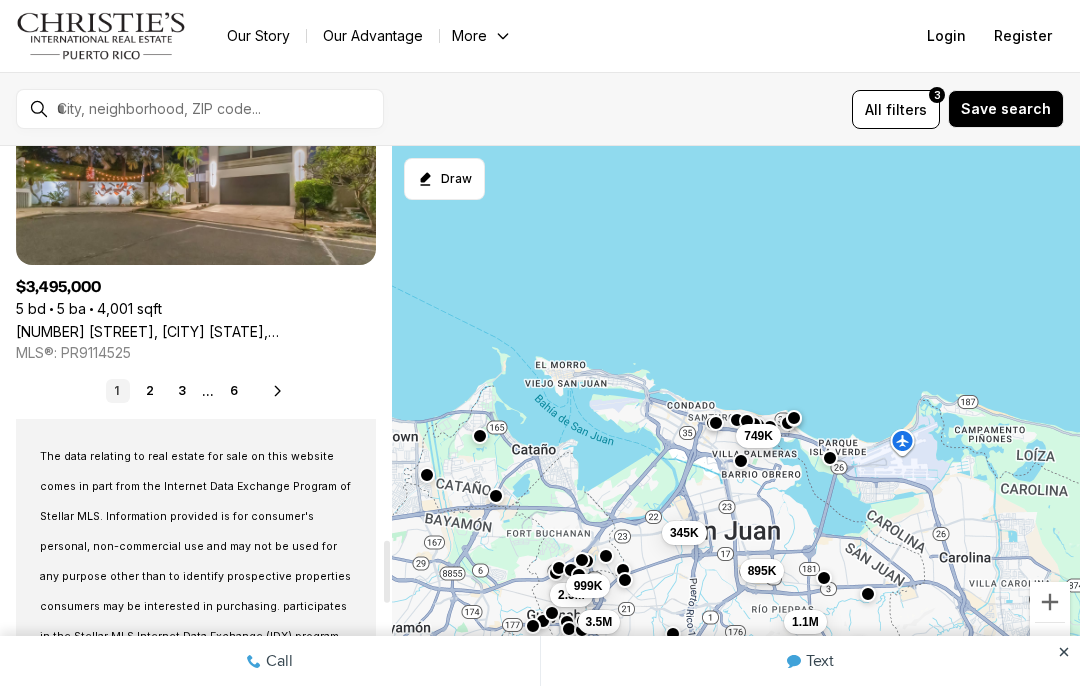 click 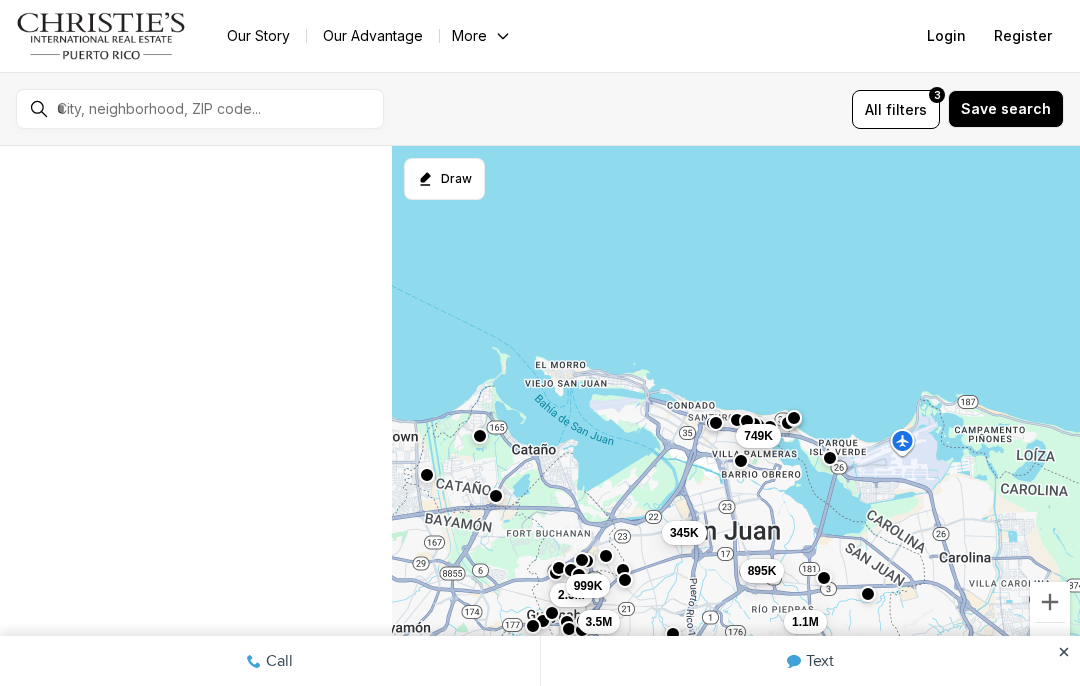 scroll, scrollTop: 0, scrollLeft: 0, axis: both 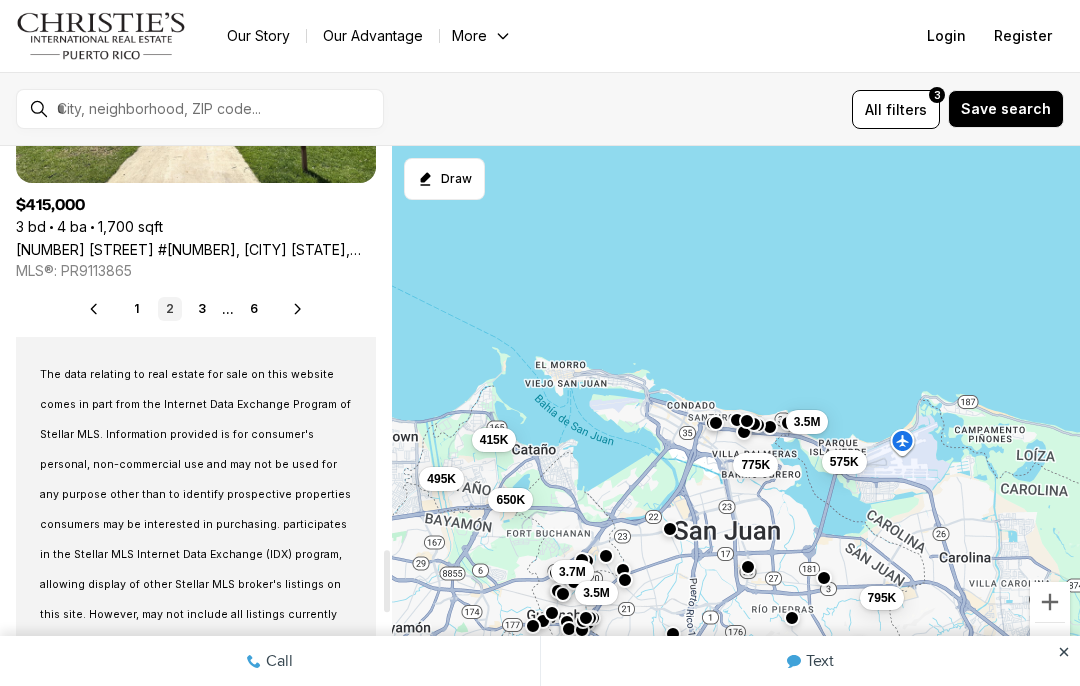 click 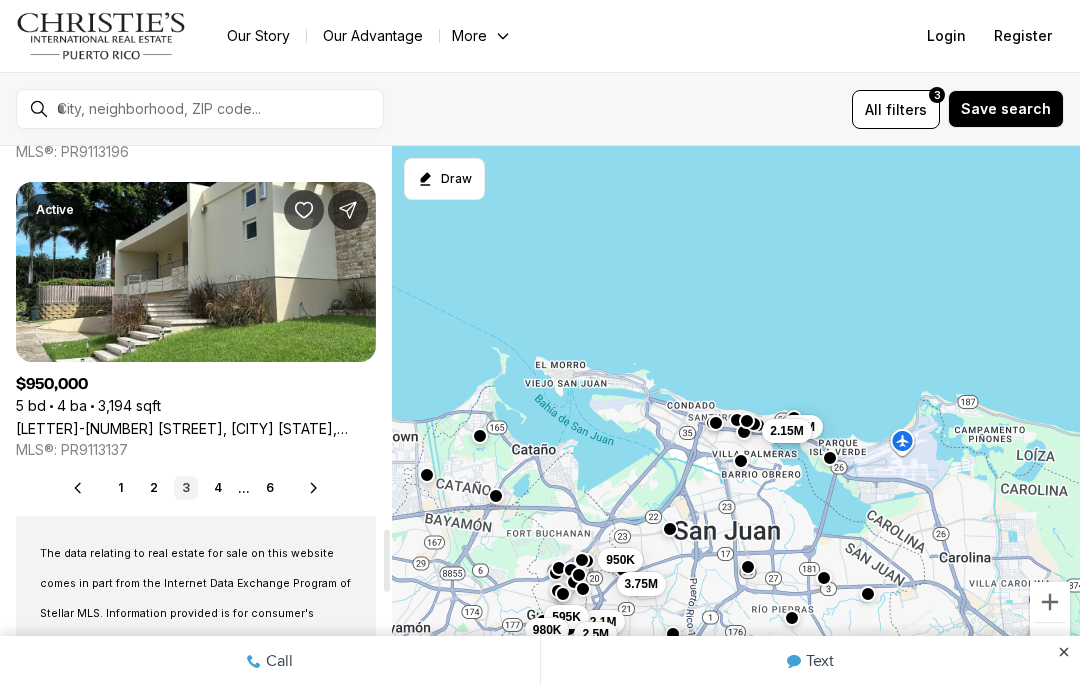 scroll, scrollTop: 3321, scrollLeft: 0, axis: vertical 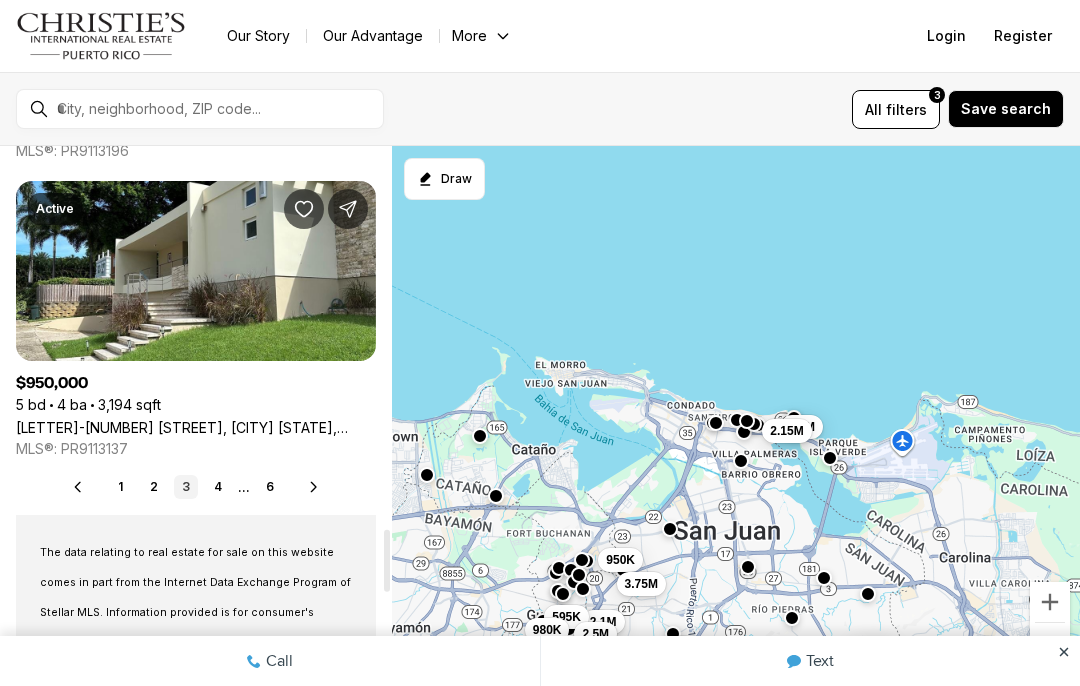 click 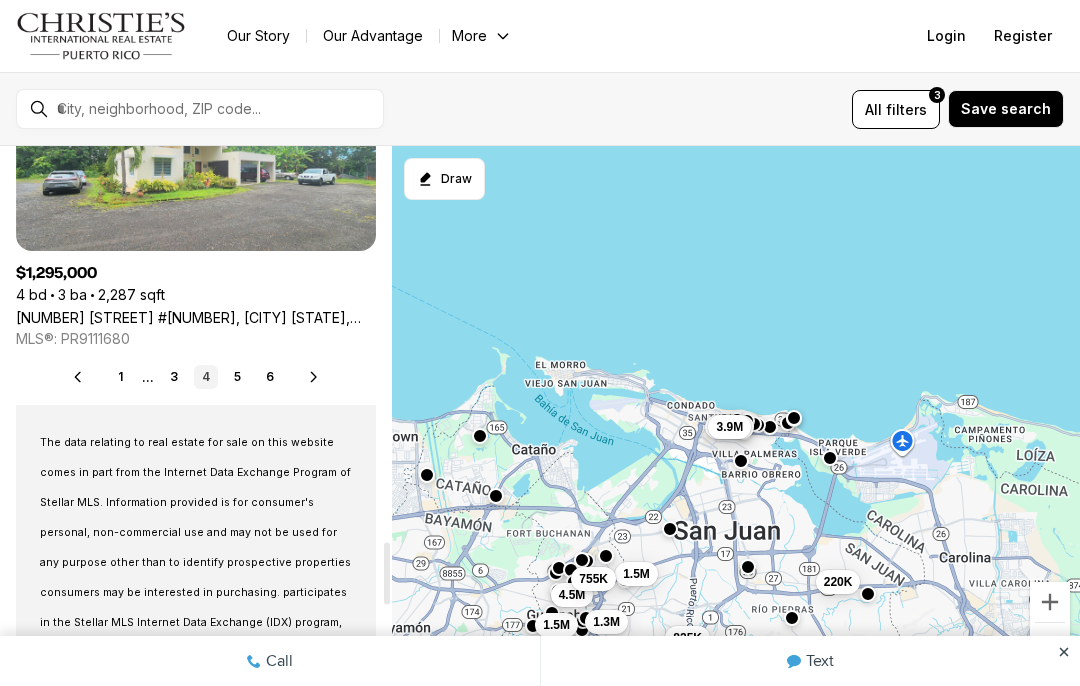 scroll, scrollTop: 3431, scrollLeft: 0, axis: vertical 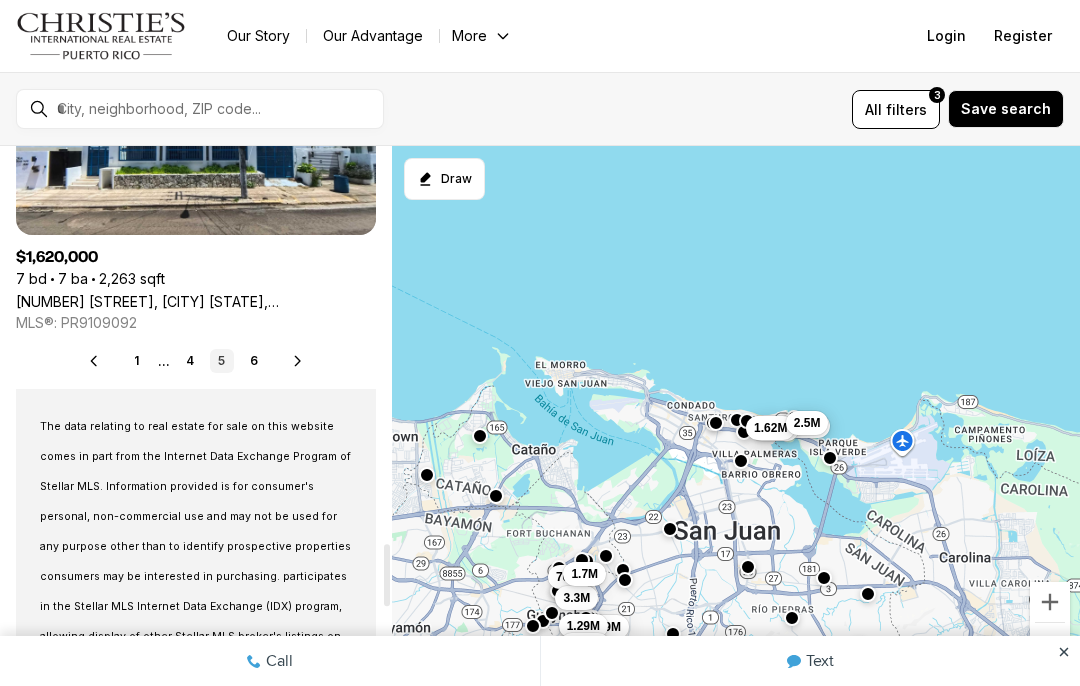 click 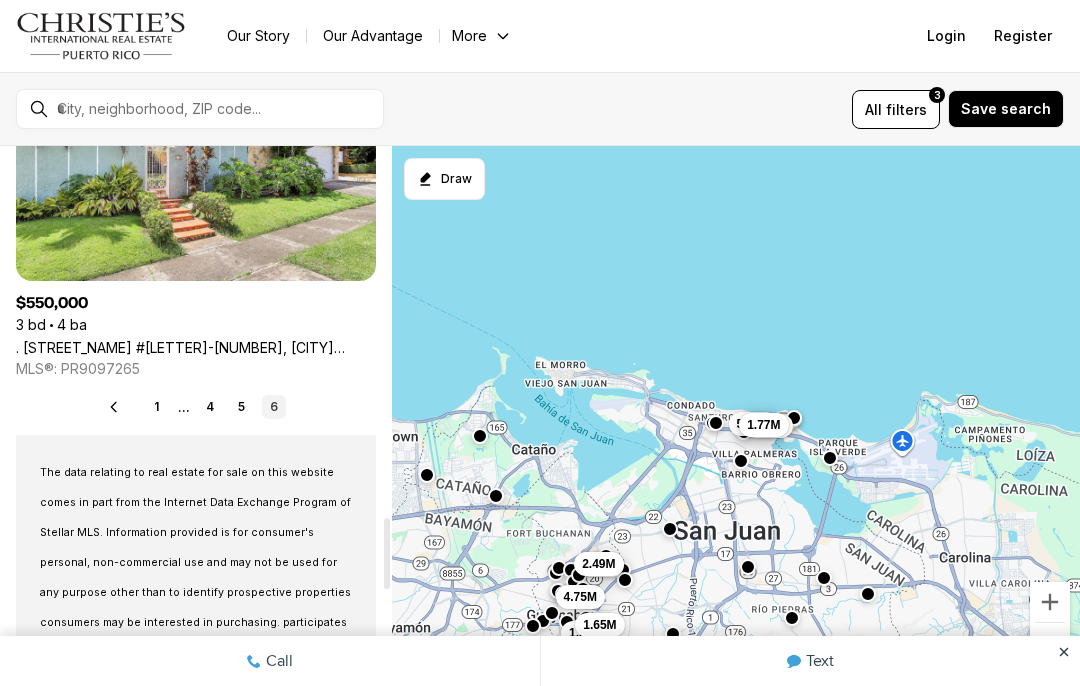 scroll, scrollTop: 2783, scrollLeft: 0, axis: vertical 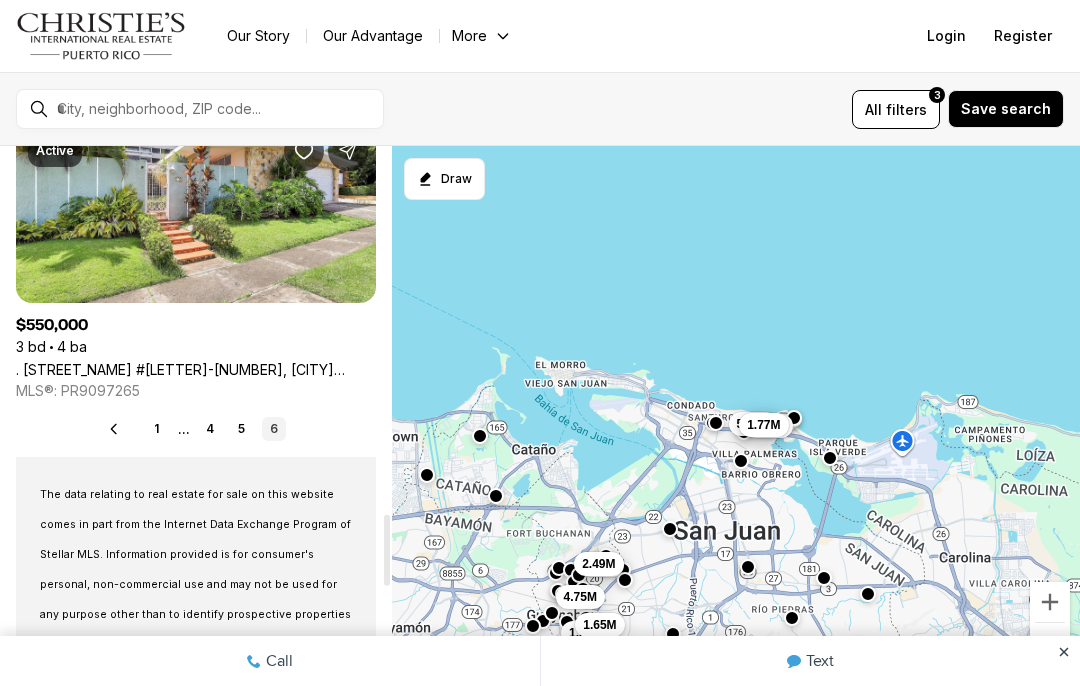 click on "6" at bounding box center (274, 429) 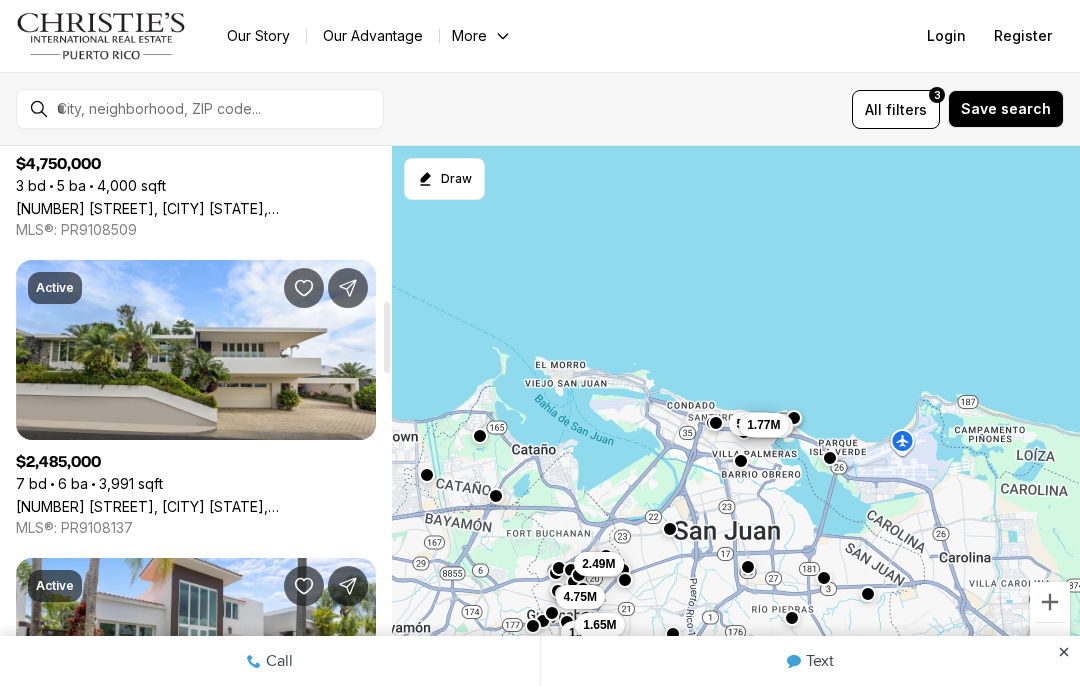 click on "filters" at bounding box center (906, 109) 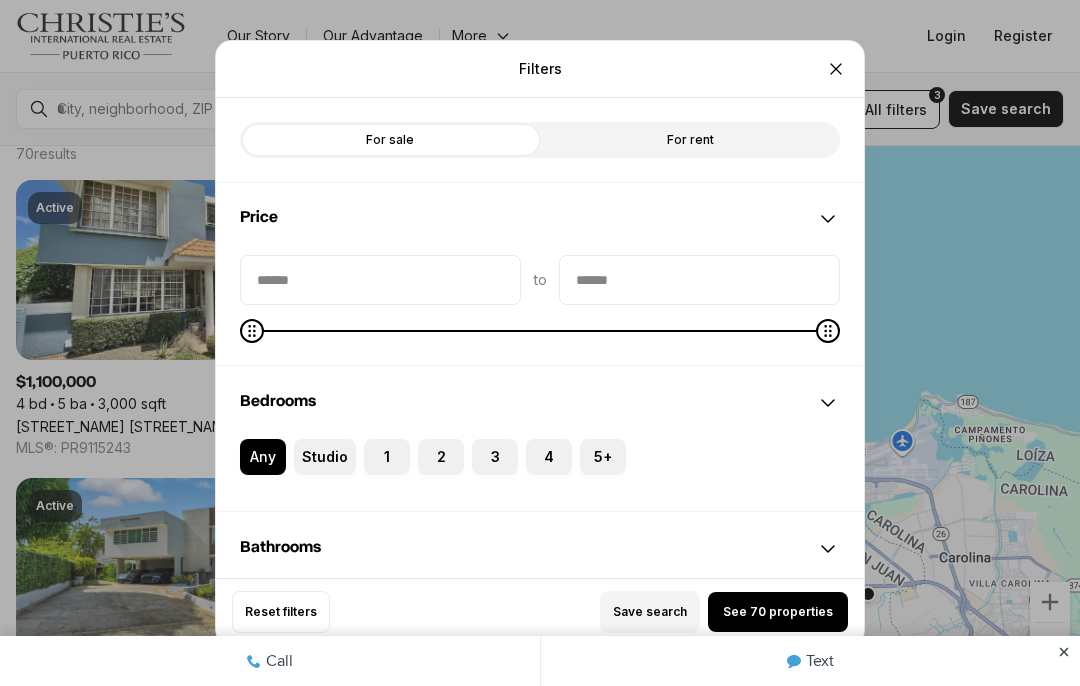 scroll, scrollTop: 0, scrollLeft: 0, axis: both 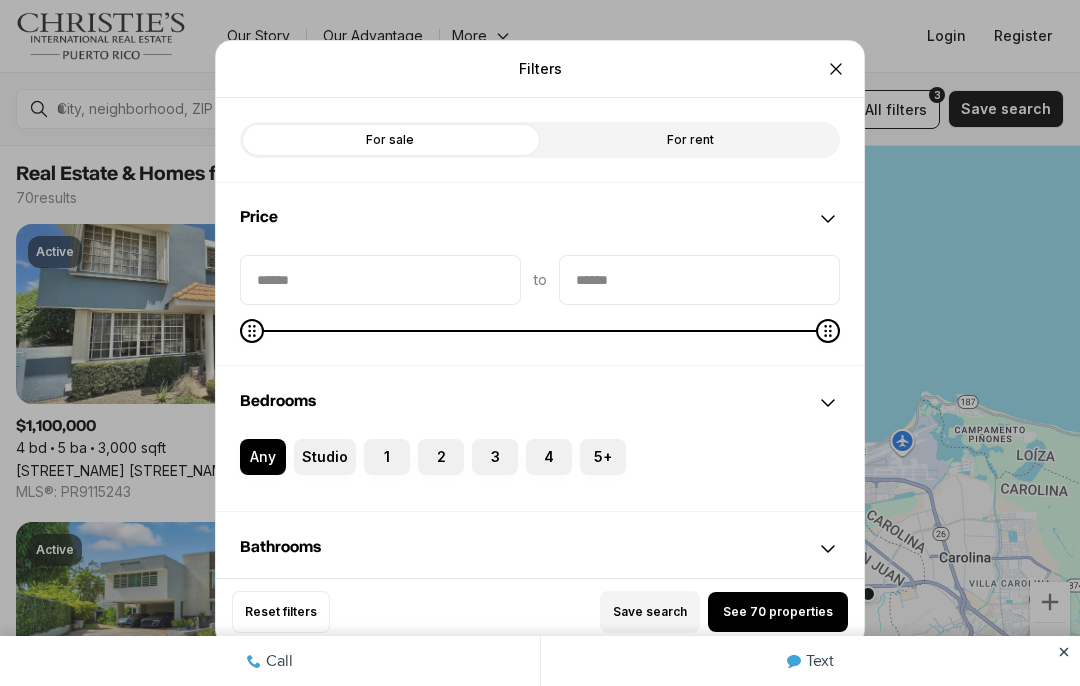 click on "For sale" at bounding box center (390, 140) 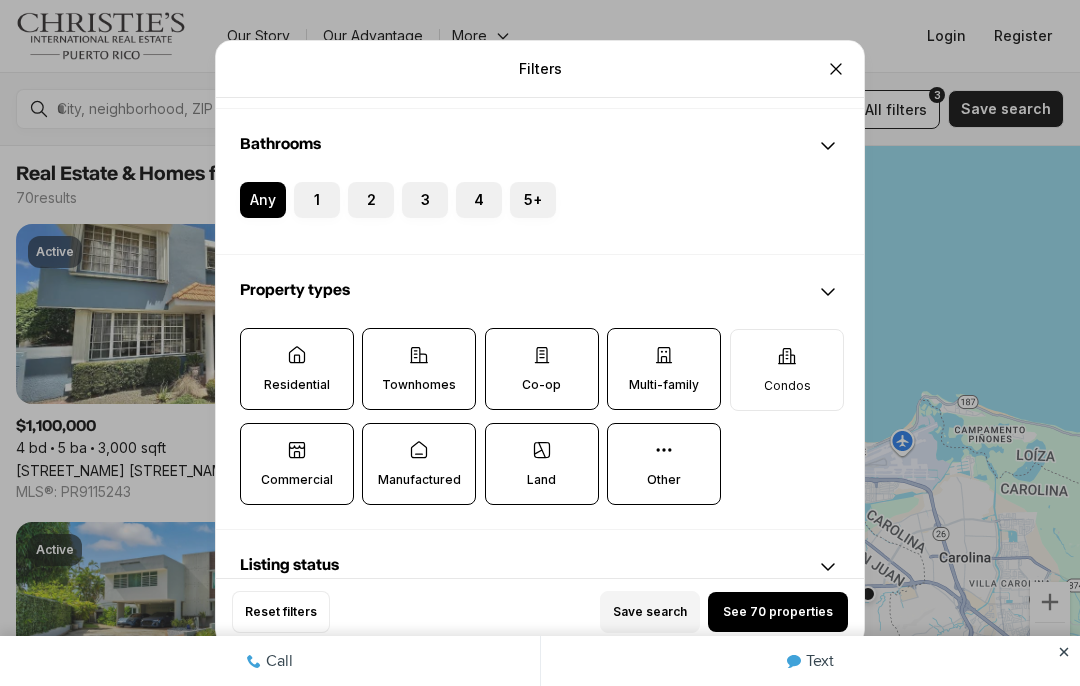 scroll, scrollTop: 404, scrollLeft: 0, axis: vertical 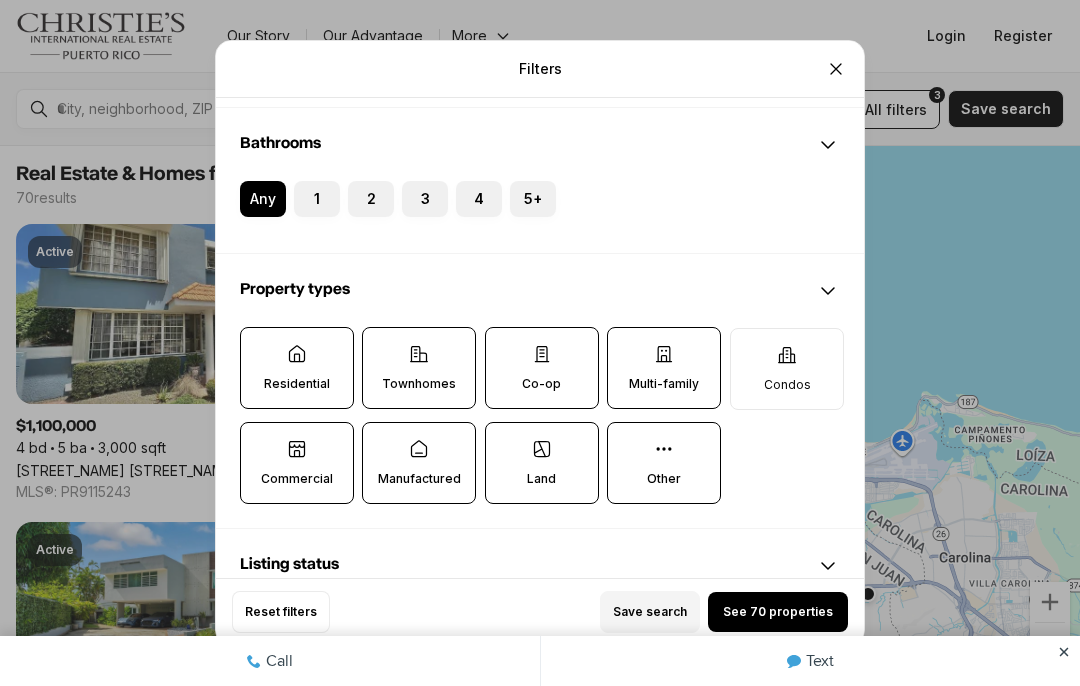 click 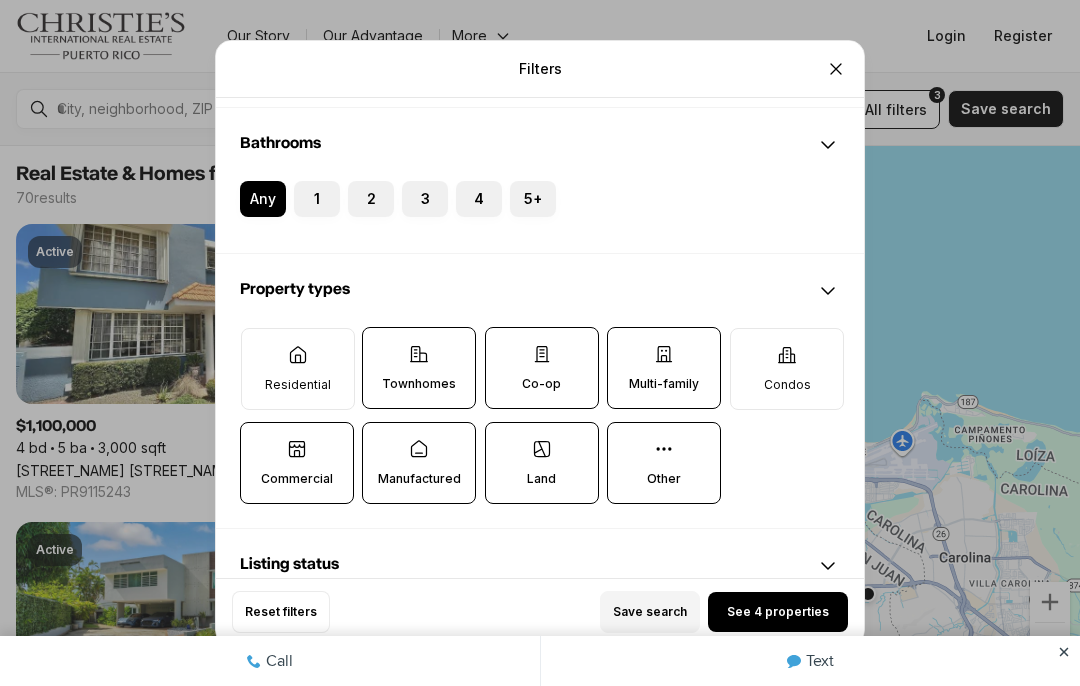 click 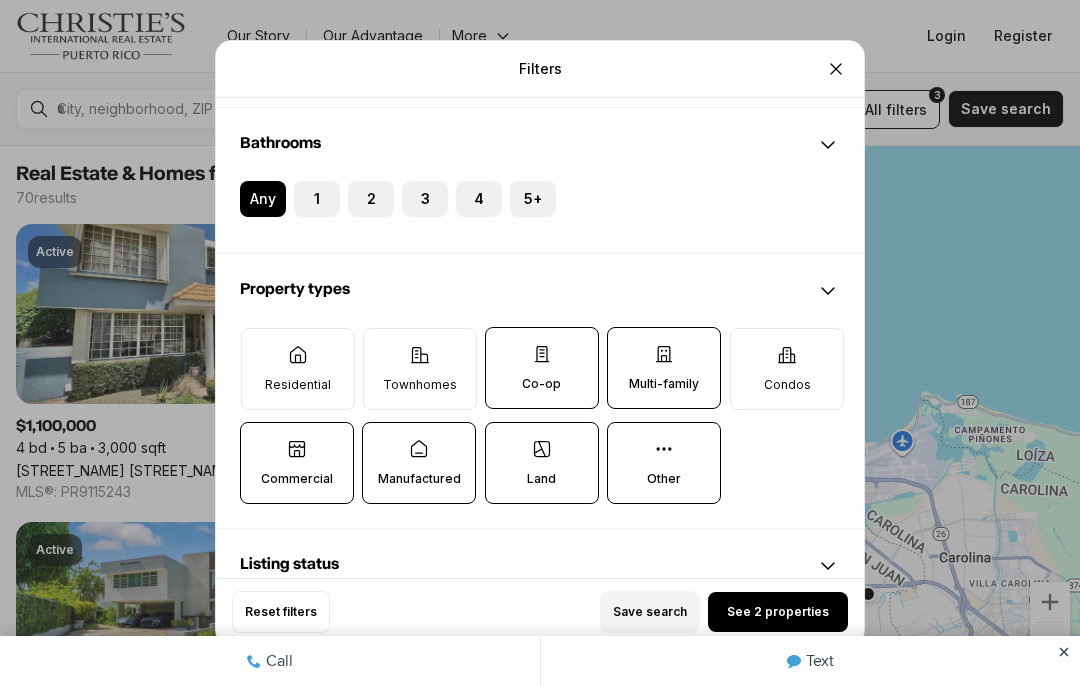 click 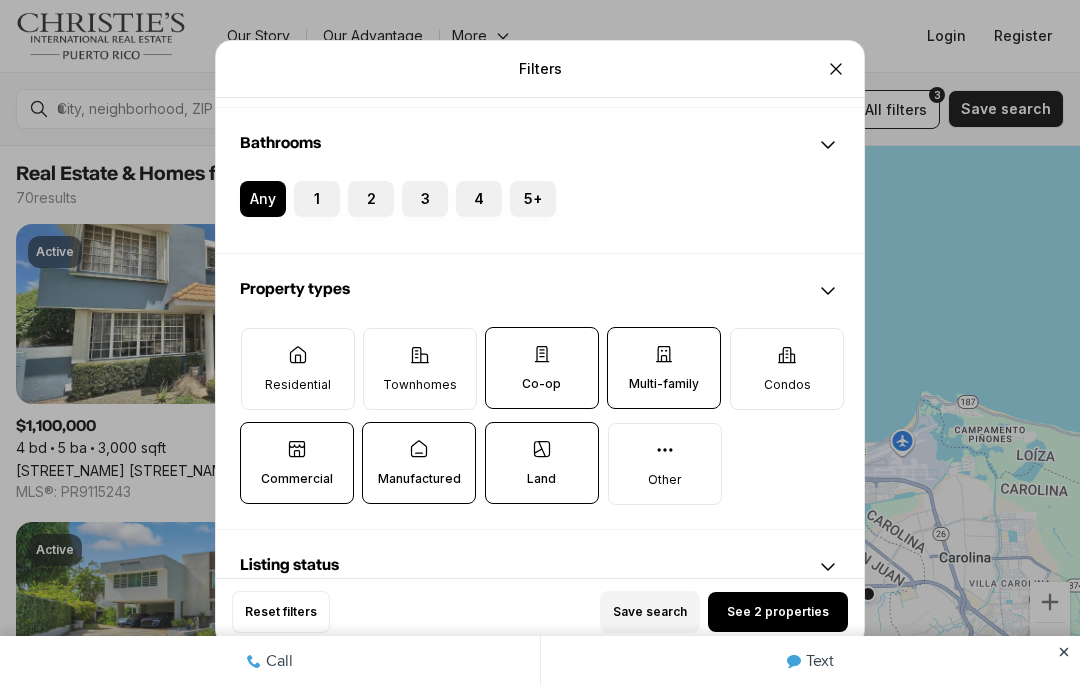 click 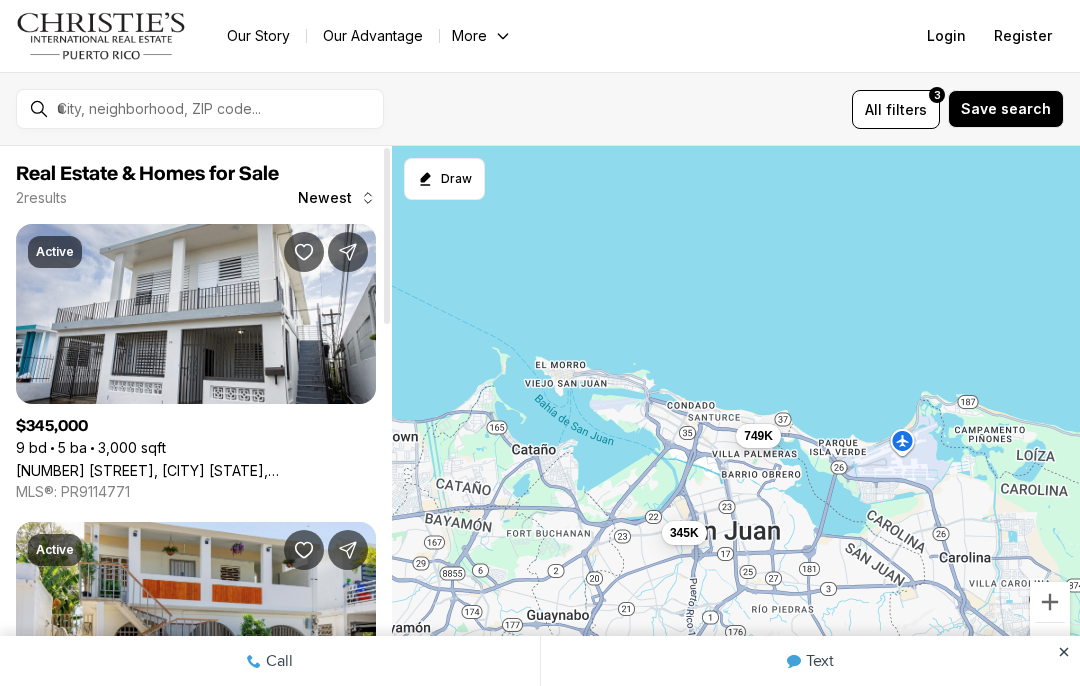 scroll, scrollTop: 0, scrollLeft: 0, axis: both 